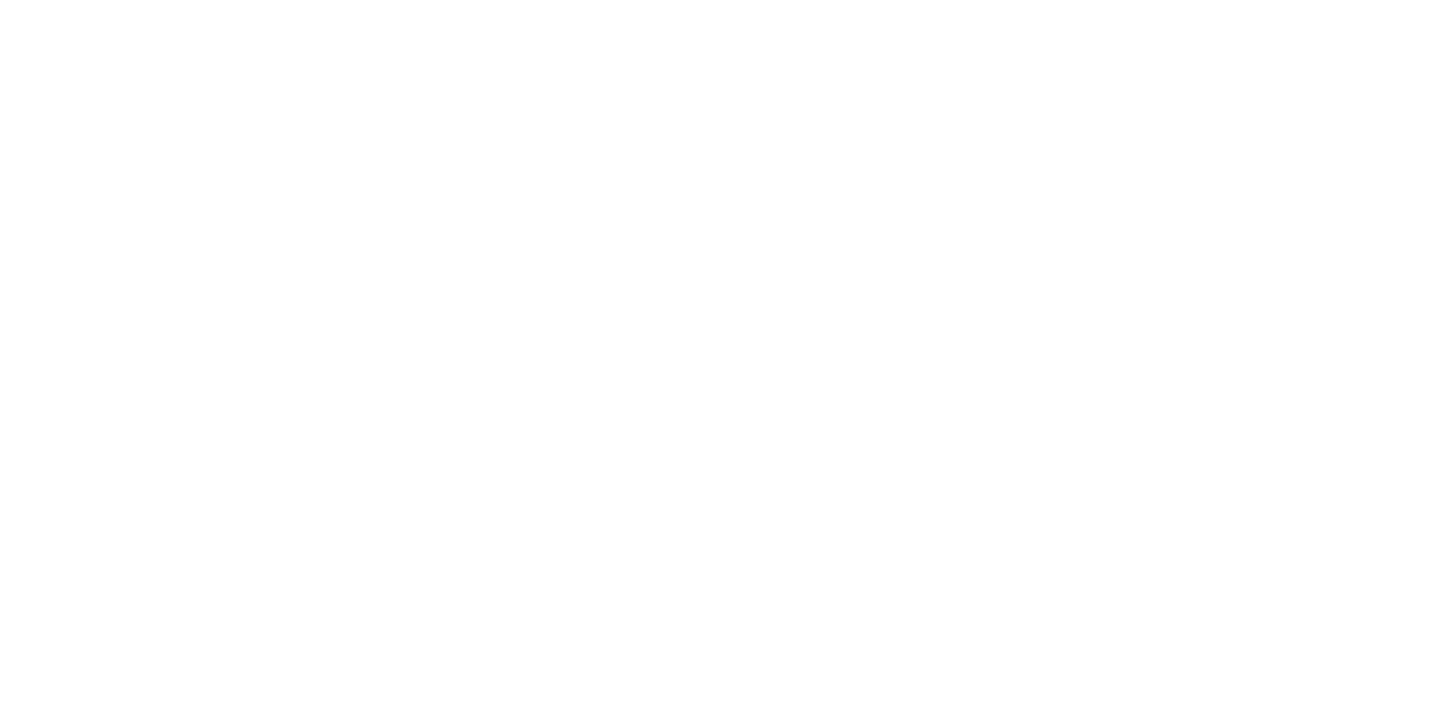 scroll, scrollTop: 0, scrollLeft: 0, axis: both 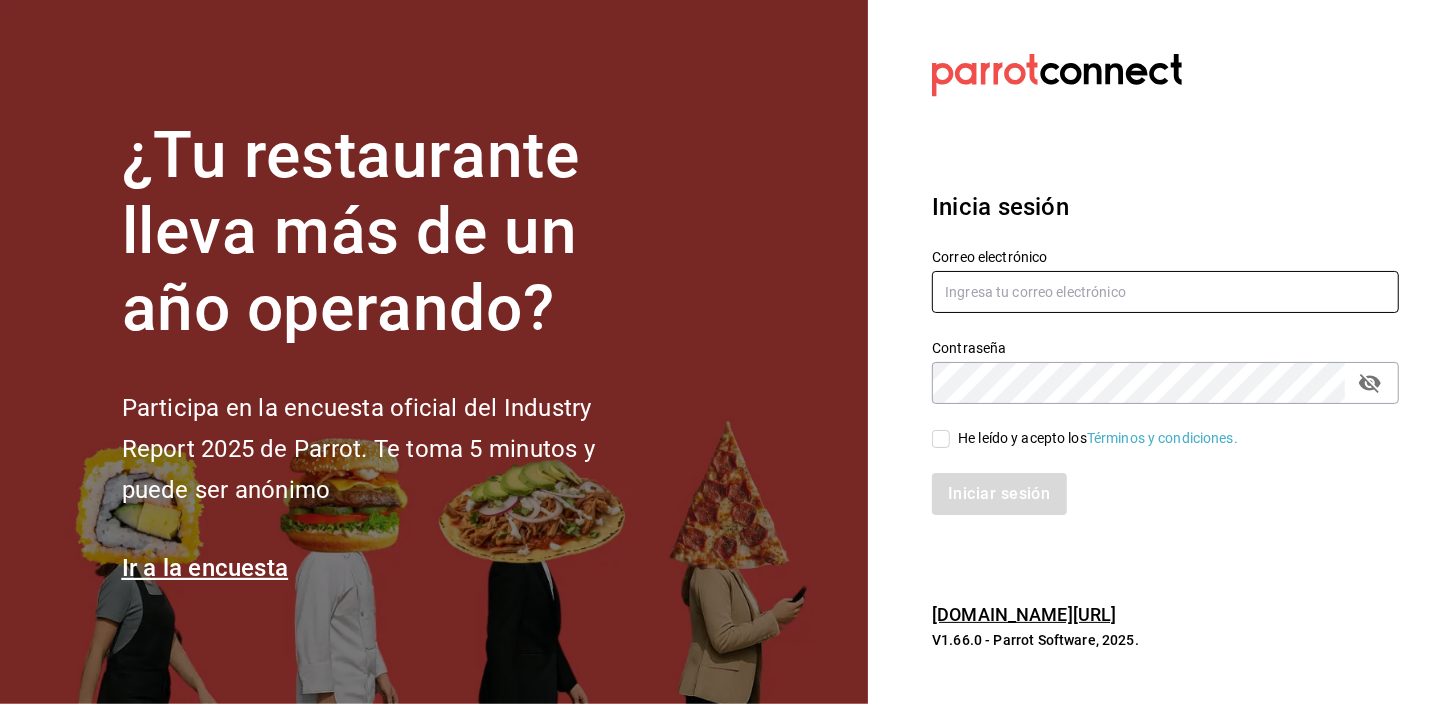 type on "[EMAIL_ADDRESS][DOMAIN_NAME]" 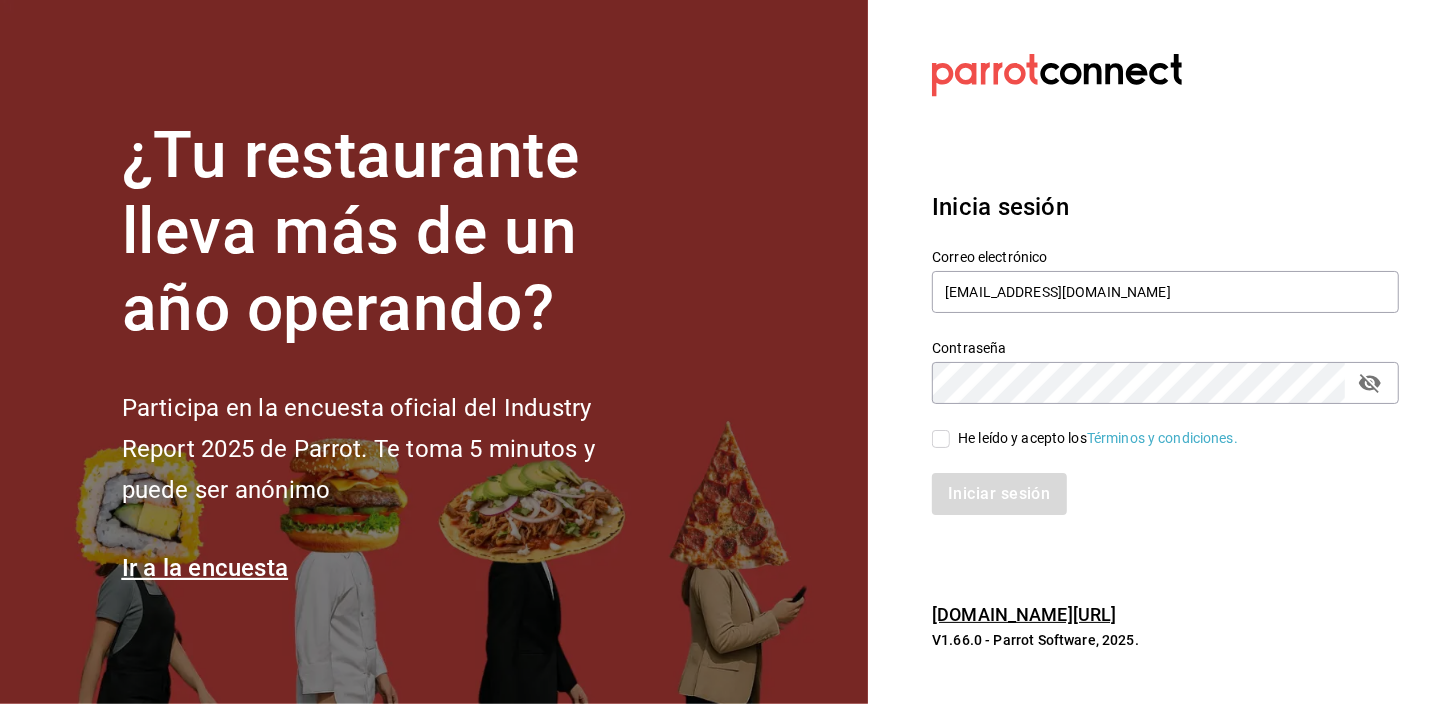 click on "He leído y acepto los  Términos y condiciones." at bounding box center (941, 439) 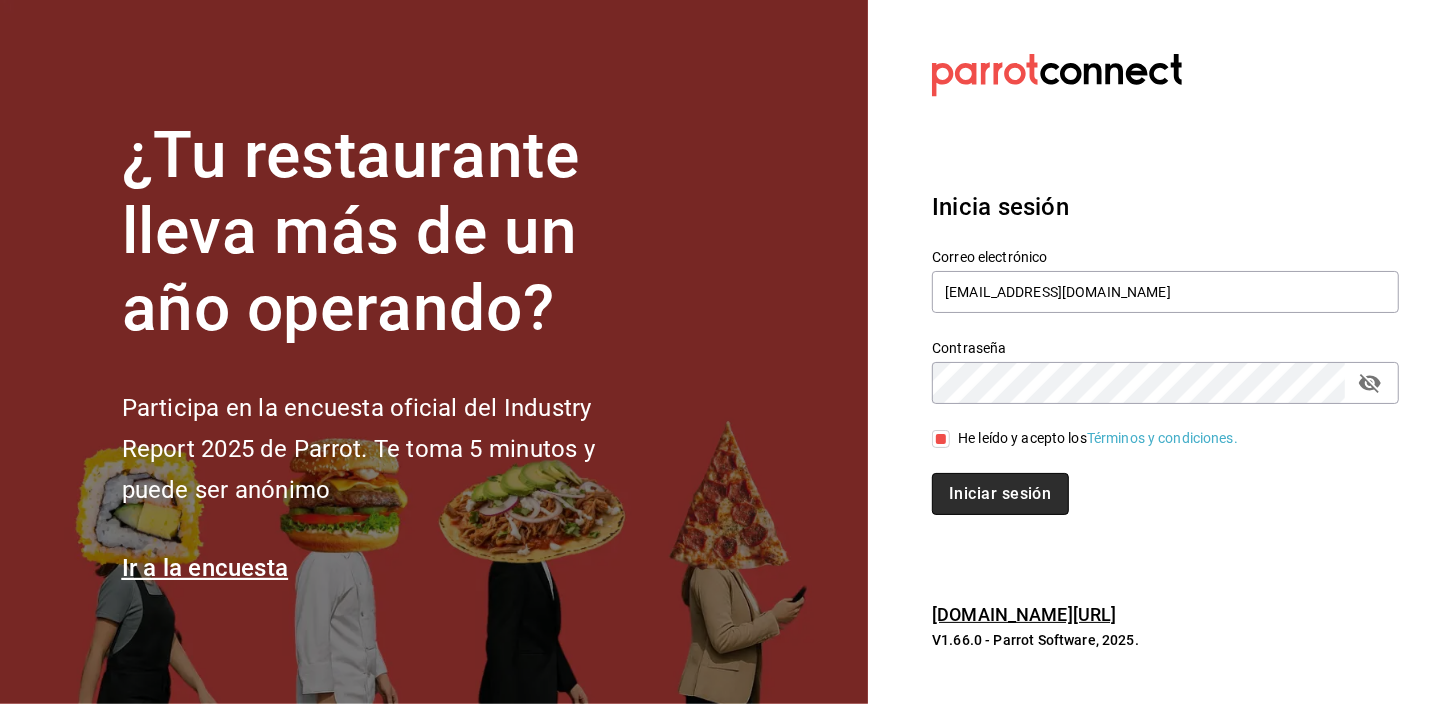 click on "Iniciar sesión" at bounding box center [1000, 494] 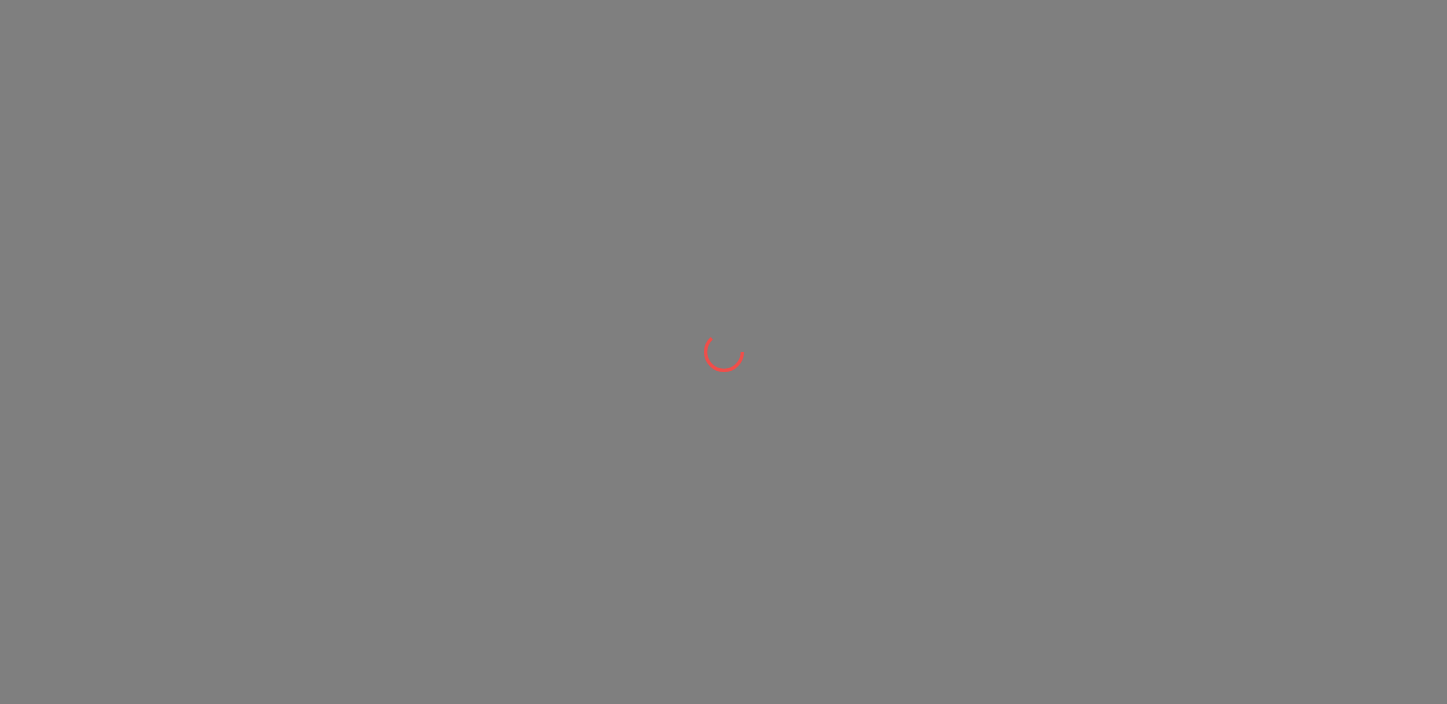 scroll, scrollTop: 0, scrollLeft: 0, axis: both 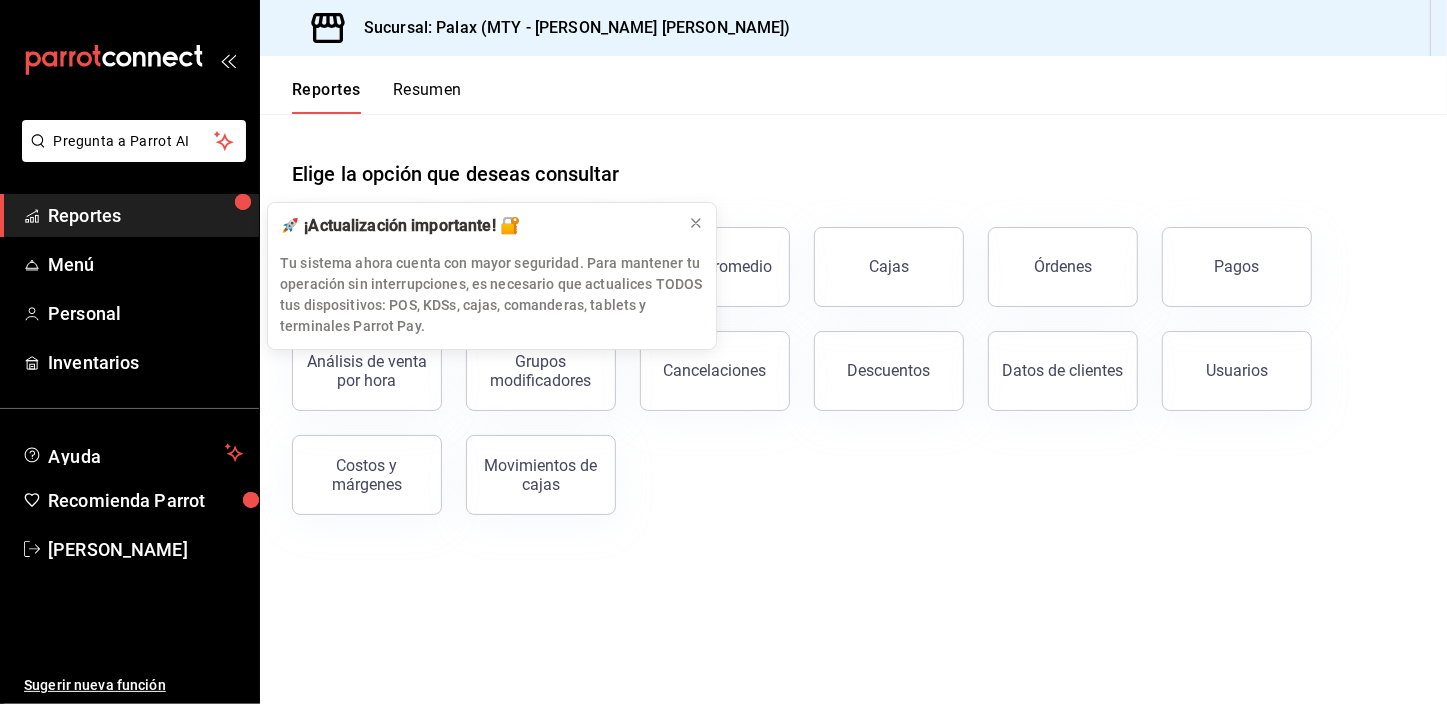 click on "Elige la opción que deseas consultar Ventas Categorías Ticket promedio Cajas Órdenes Pagos Análisis de venta por hora Grupos modificadores Cancelaciones Descuentos Datos de clientes Usuarios Costos y márgenes Movimientos [PERSON_NAME]" at bounding box center [853, 409] 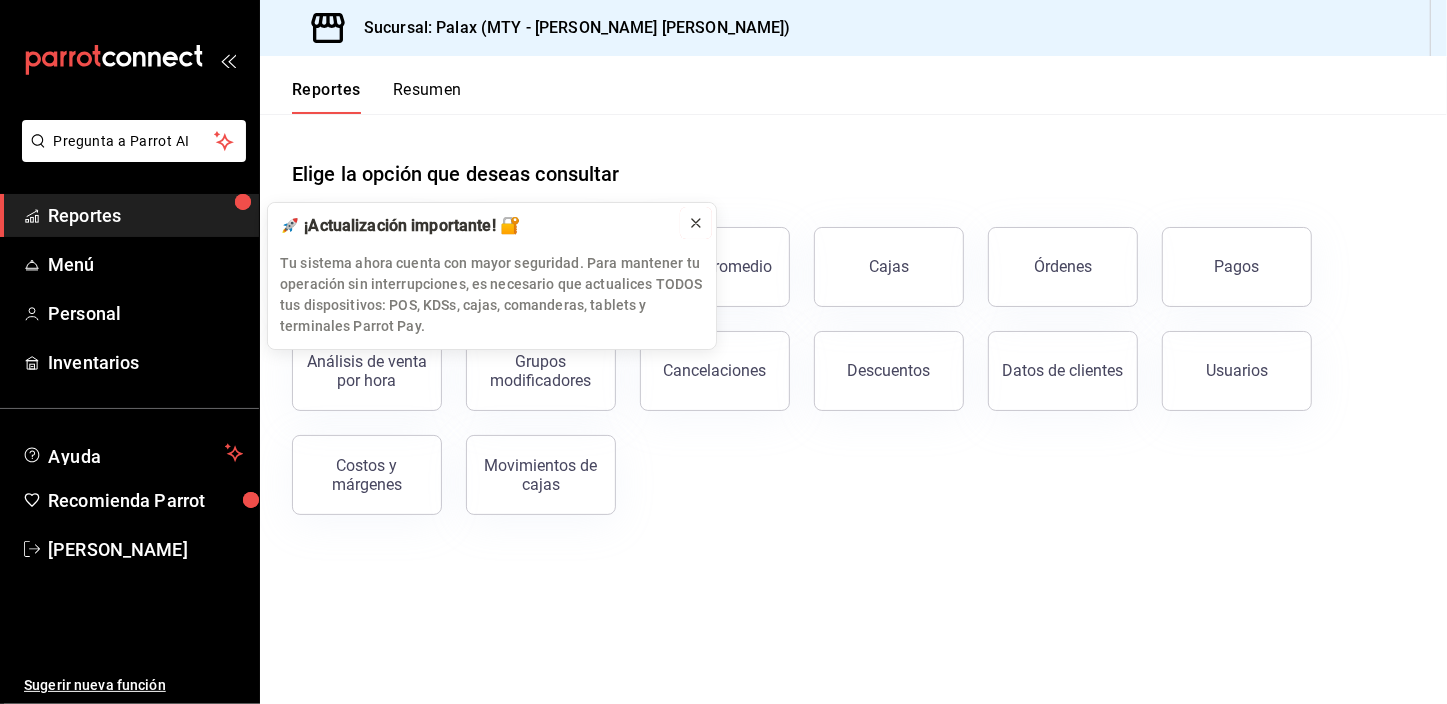 click 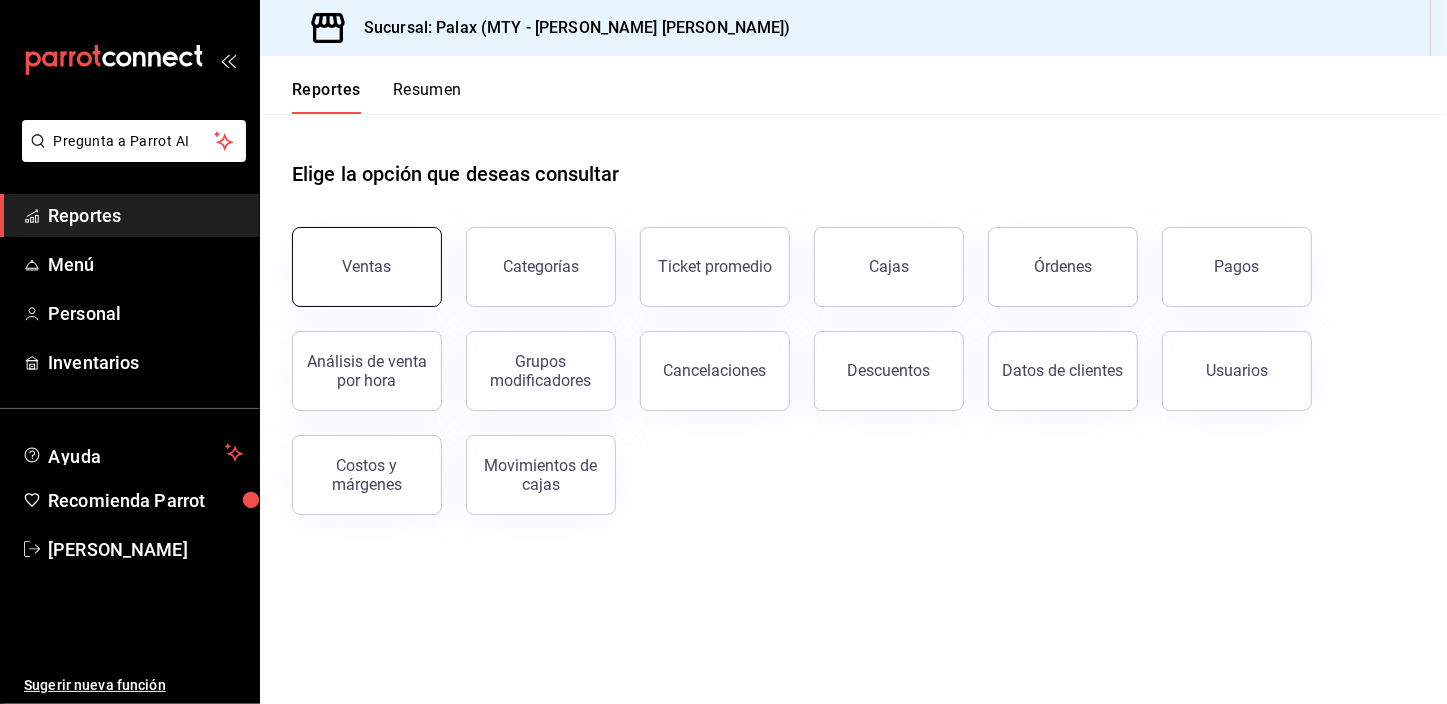 click on "Ventas" at bounding box center [367, 267] 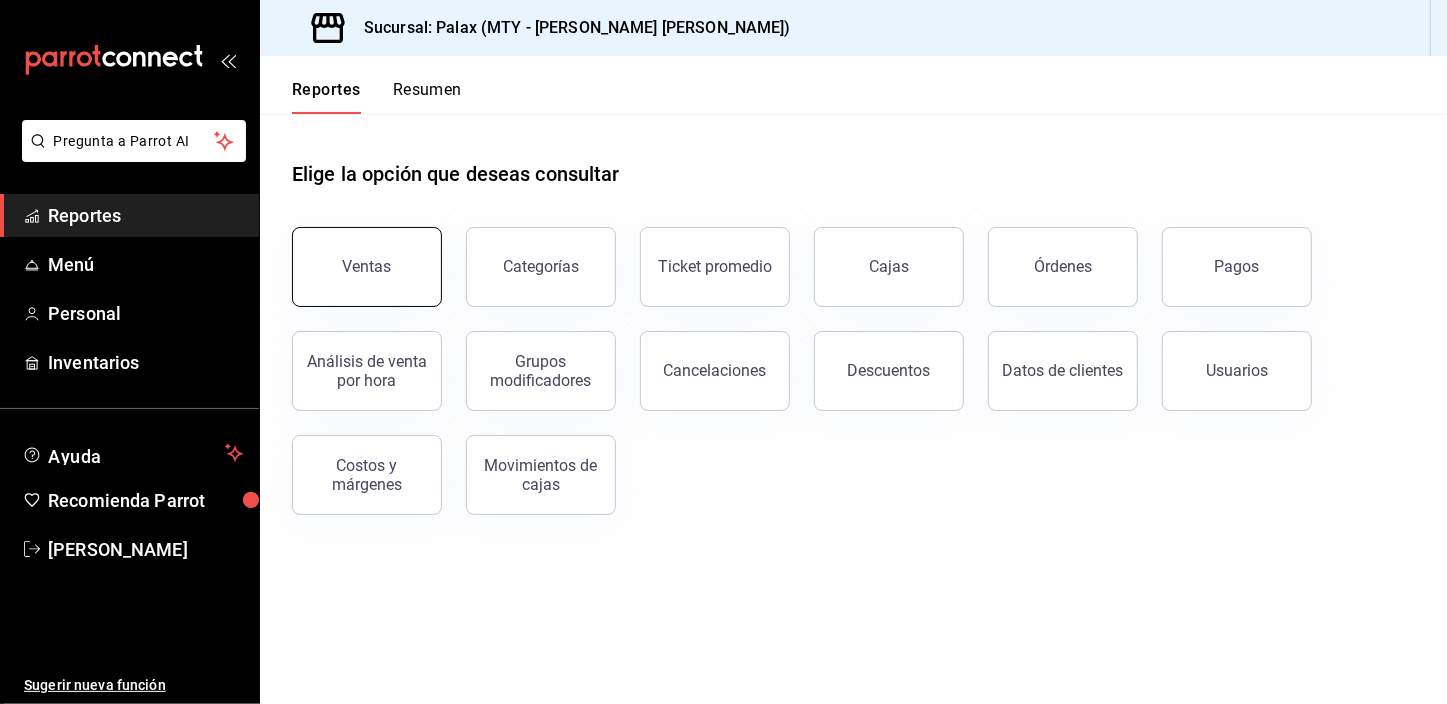 click on "Pregunta a Parrot AI Reportes   Menú   Personal   Inventarios   Ayuda Recomienda Parrot   [PERSON_NAME]   Sugerir nueva función   Sucursal: Palax (MTY - [PERSON_NAME] [PERSON_NAME]) Reportes Resumen Elige la opción que deseas consultar Ventas Categorías Ticket promedio Cajas Órdenes Pagos Análisis de venta por hora Grupos modificadores Cancelaciones Descuentos Datos de clientes Usuarios Costos y márgenes Movimientos [PERSON_NAME] Pregunta a Parrot AI Reportes   Menú   Personal   Inventarios   Ayuda Recomienda Parrot   [PERSON_NAME]   Sugerir nueva función   GANA 1 MES GRATIS EN TU SUSCRIPCIÓN AQUÍ ¿Recuerdas cómo empezó tu restaurante?
[DATE] puedes ayudar a un colega a tener el mismo cambio que tú viviste.
Recomienda Parrot directamente desde tu Portal Administrador.
Es fácil y rápido.
🎁 Por cada restaurante que se una, ganas 1 mes gratis. Visitar centro de ayuda [PHONE_NUMBER] [EMAIL_ADDRESS][DOMAIN_NAME] Visitar centro de ayuda [PHONE_NUMBER] [EMAIL_ADDRESS][DOMAIN_NAME]" at bounding box center [723, 352] 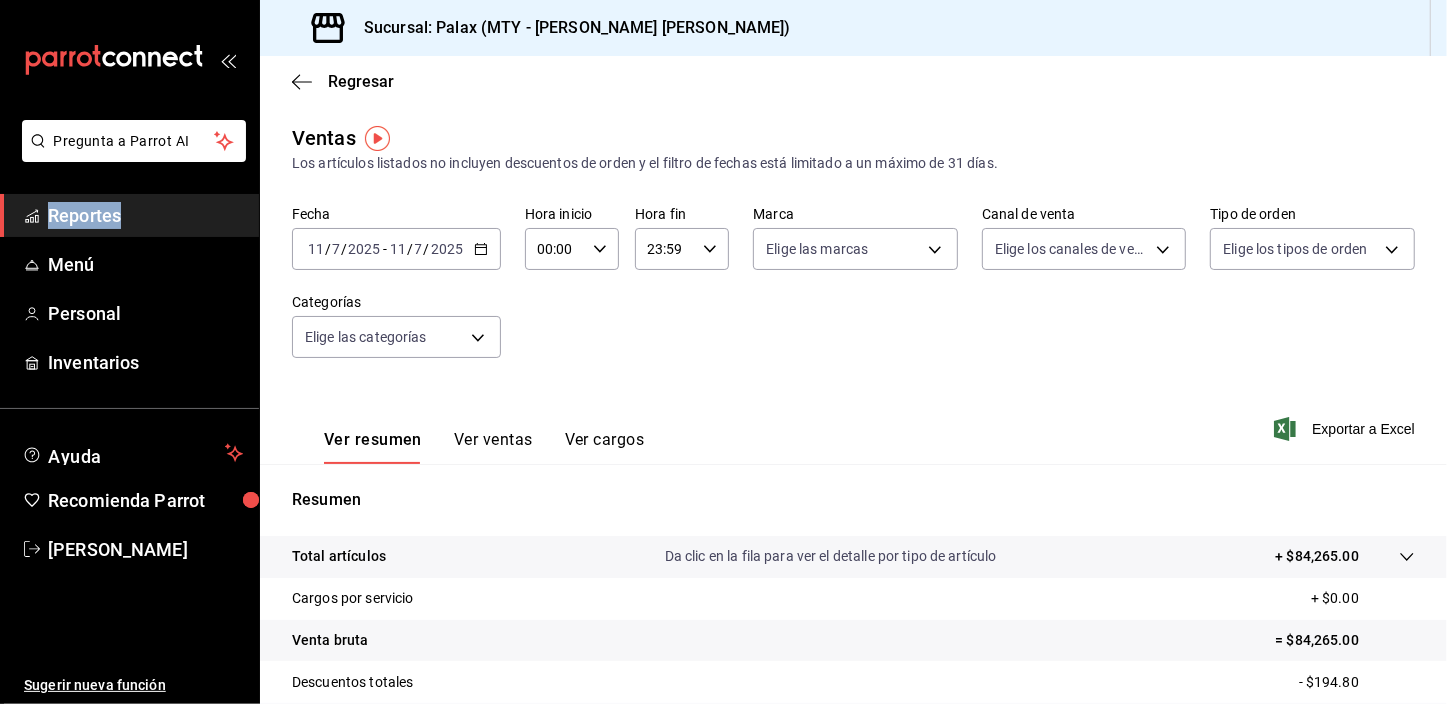click 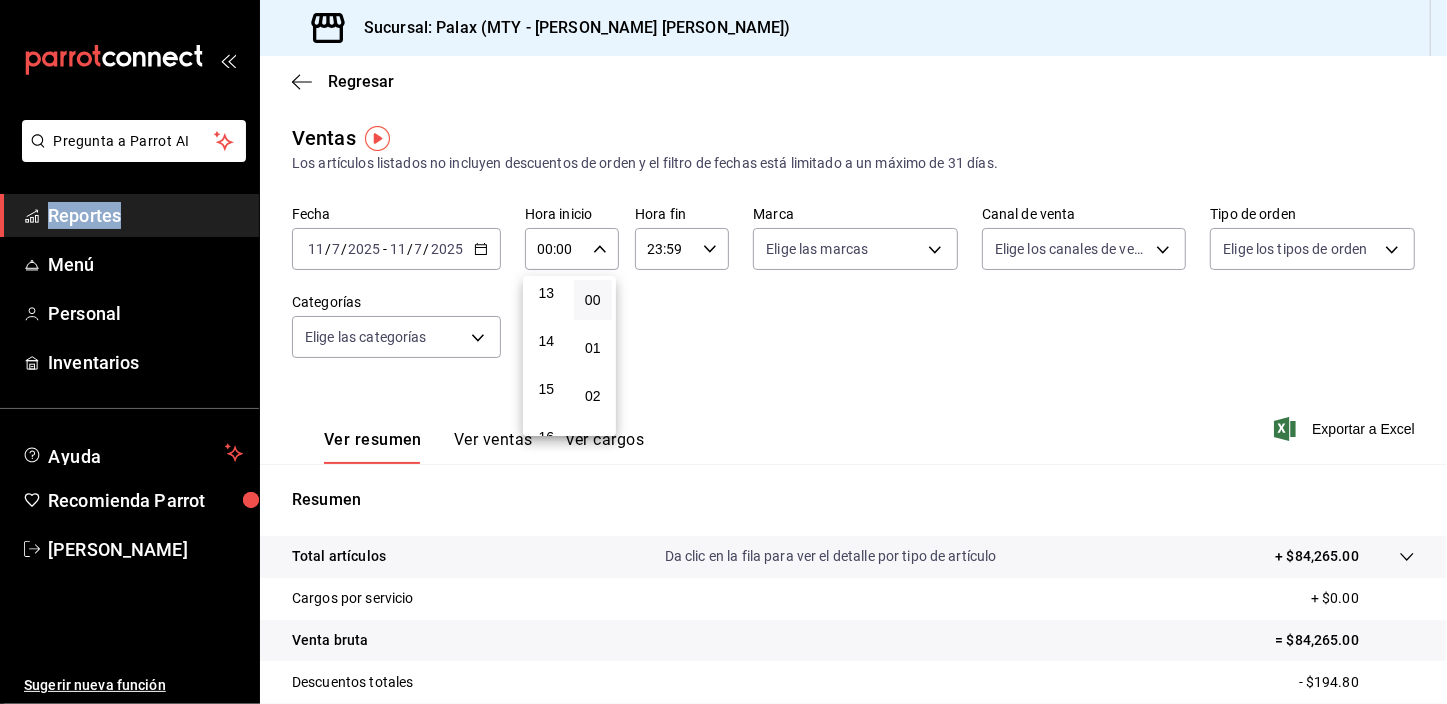 scroll, scrollTop: 636, scrollLeft: 0, axis: vertical 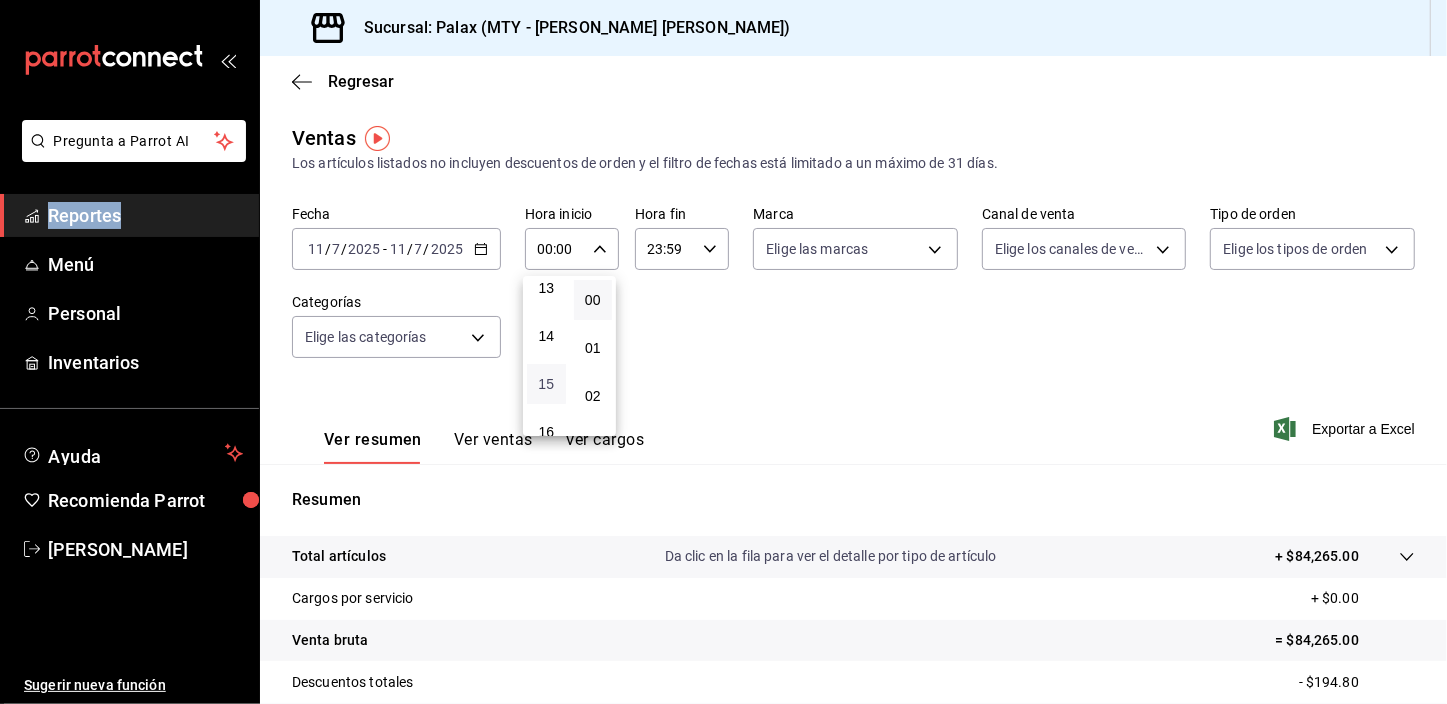 click on "15" at bounding box center [546, 384] 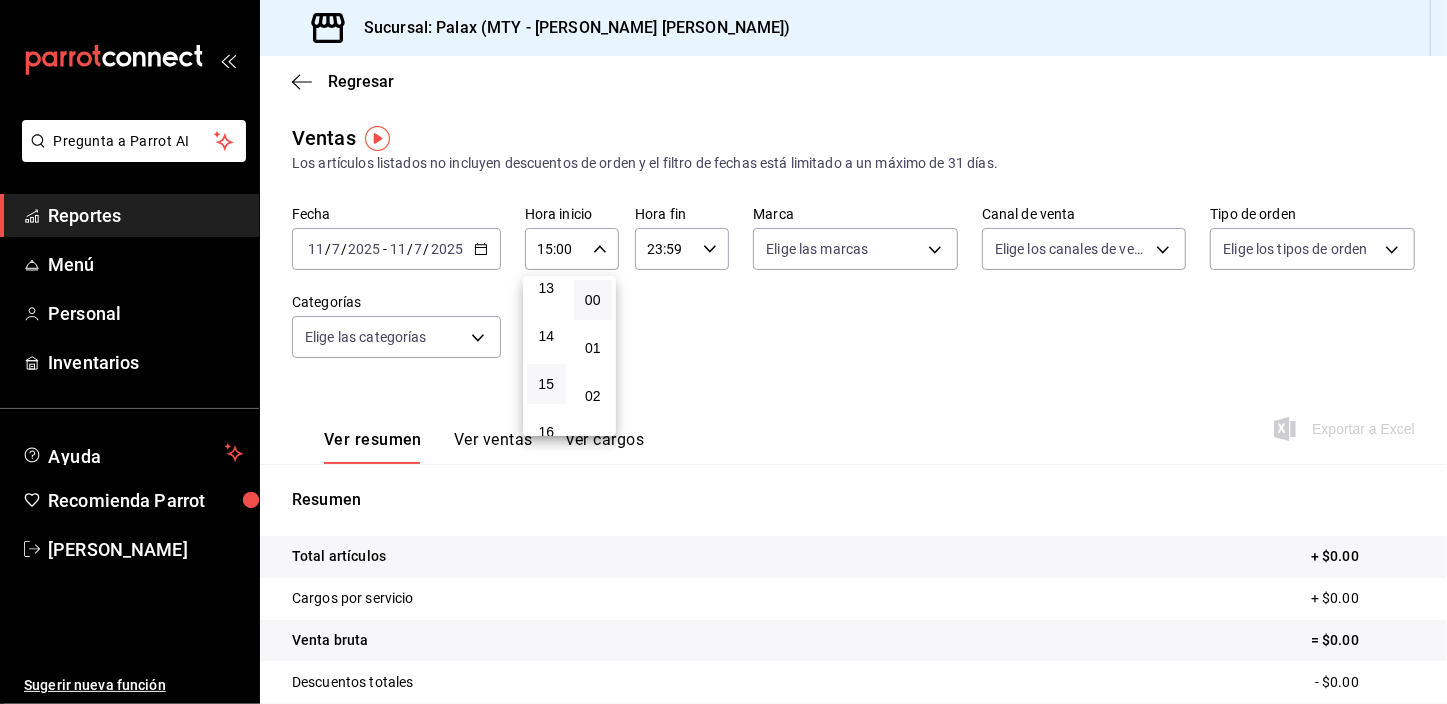 click at bounding box center (723, 352) 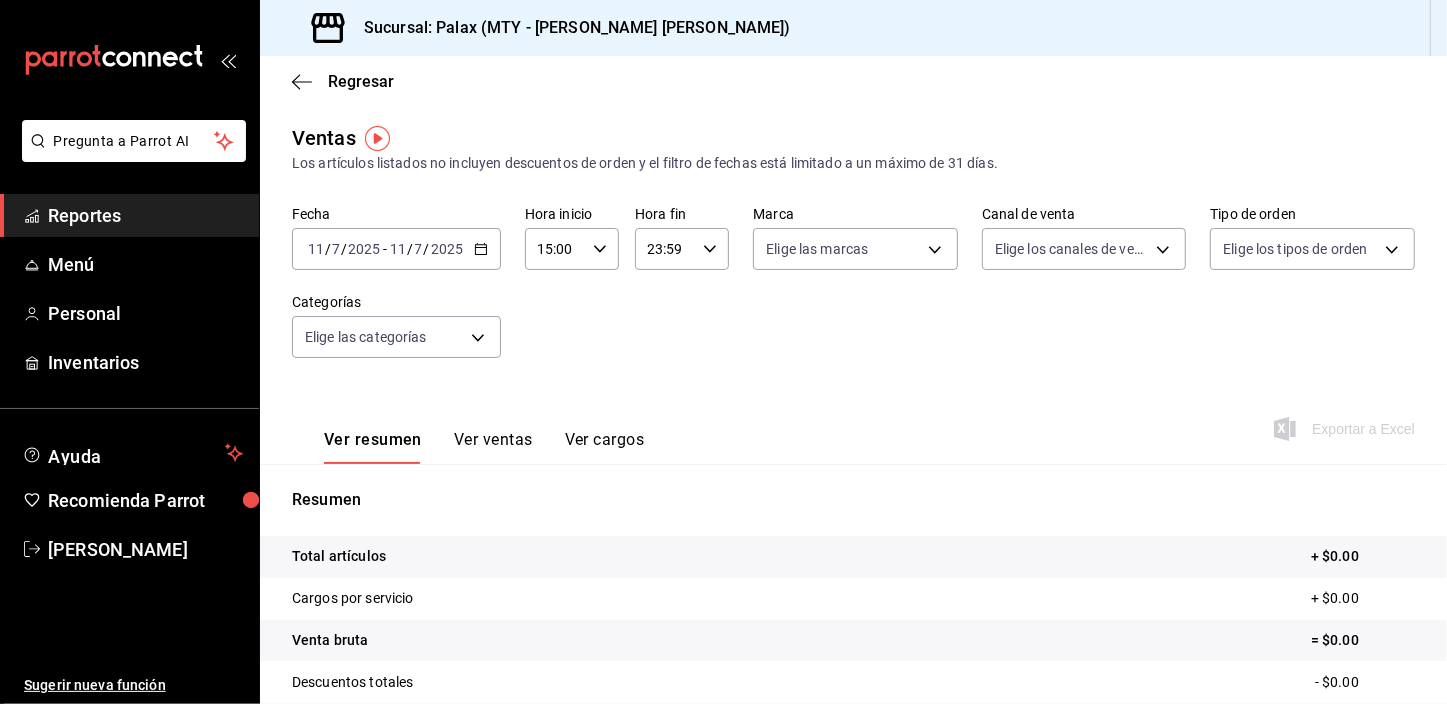 click 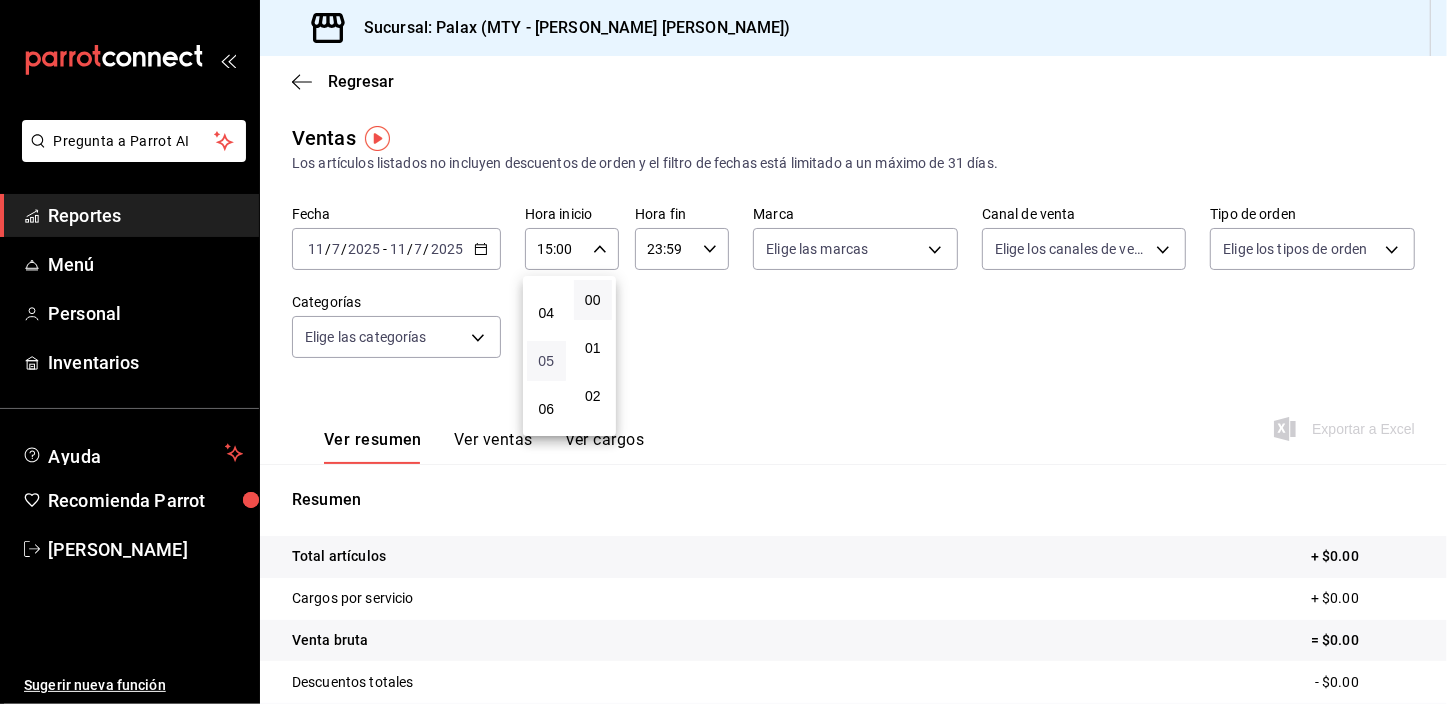 scroll, scrollTop: 270, scrollLeft: 0, axis: vertical 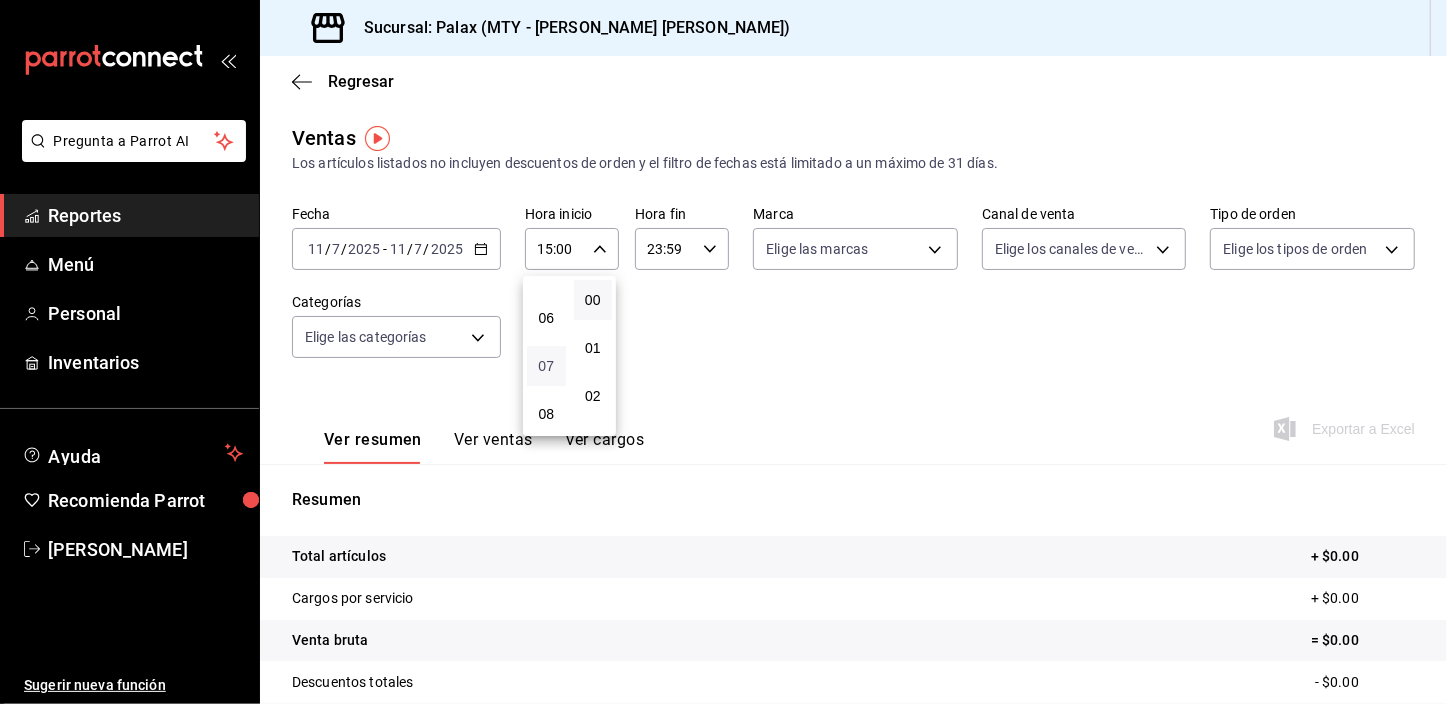click on "07" at bounding box center [546, 366] 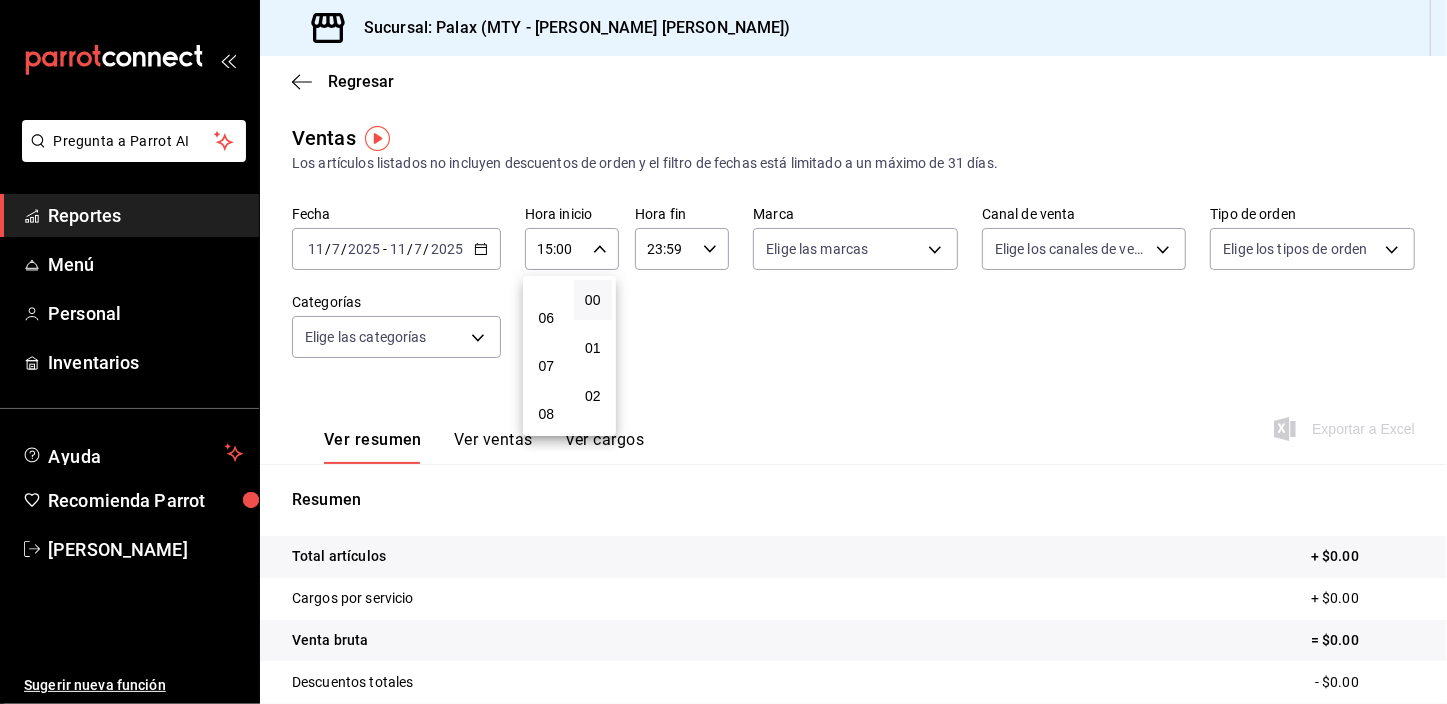 type on "07:00" 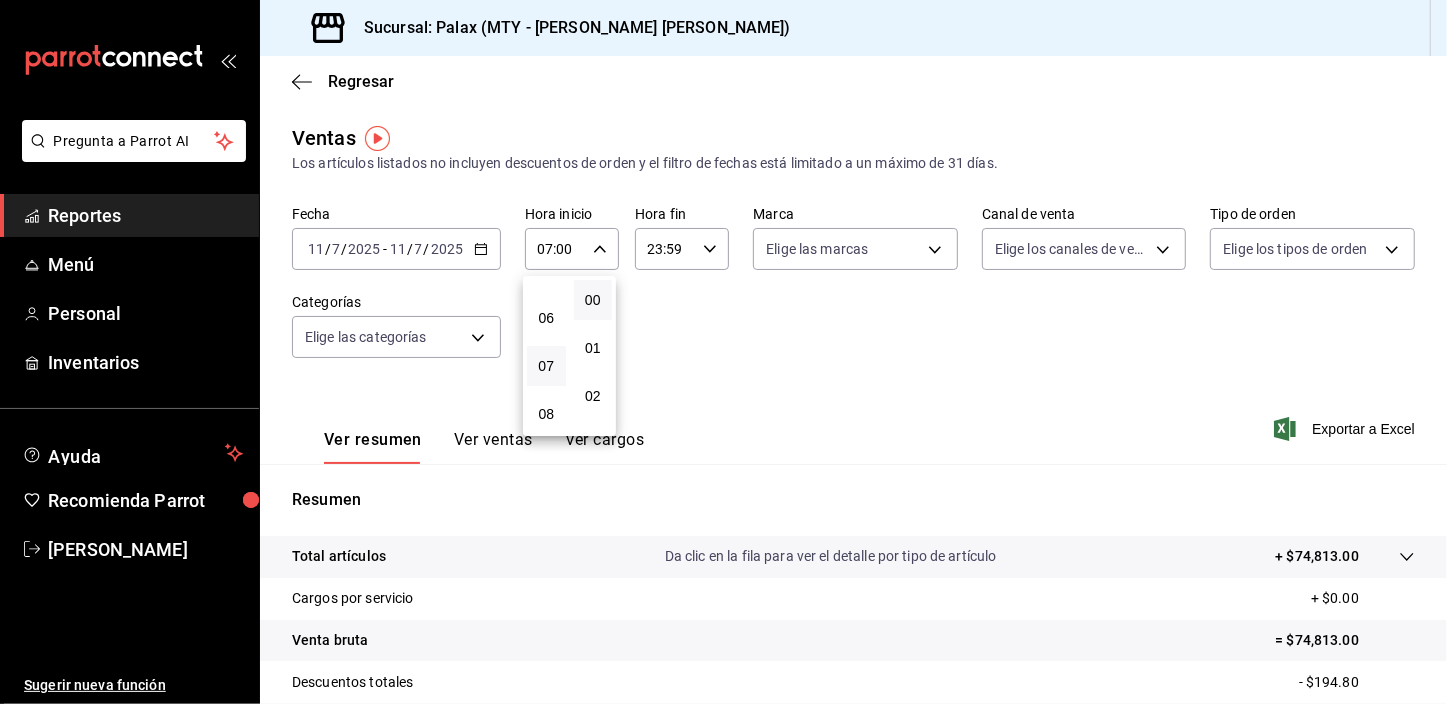 click at bounding box center [723, 352] 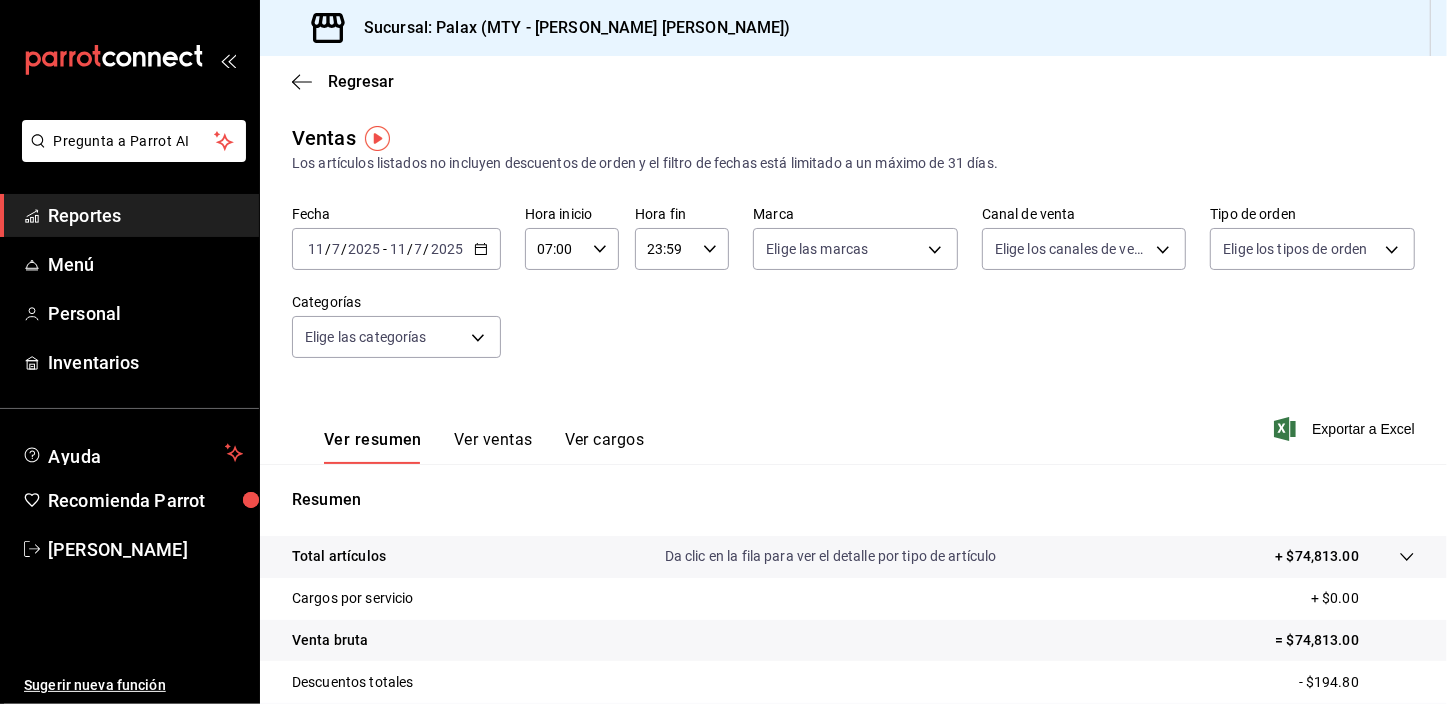 click on "Pregunta a Parrot AI Reportes   Menú   Personal   Inventarios   Ayuda Recomienda Parrot   [PERSON_NAME]   Sugerir nueva función   Sucursal: Palax (MTY - [PERSON_NAME] [PERSON_NAME]) Regresar Ventas Los artículos listados no incluyen descuentos de orden y el filtro de fechas está limitado a un máximo de 31 días. Fecha [DATE] [DATE] - [DATE] [DATE] Hora inicio 07:00 Hora inicio Hora fin 23:59 Hora fin Marca Elige las marcas Canal de venta Elige los canales de venta Tipo de orden Elige los tipos de orden Categorías Elige las categorías Ver resumen Ver ventas Ver cargos Exportar a Excel Resumen Total artículos Da clic en la fila para ver el detalle por tipo de artículo + $74,813.00 Cargos por servicio + $0.00 Venta bruta = $74,813.00 Descuentos totales - $194.80 Certificados de regalo - $0.00 Venta total = $74,618.20 Impuestos - $10,292.17 Venta neta = $64,326.03 Pregunta a Parrot AI Reportes   Menú   Personal   Inventarios   Ayuda Recomienda Parrot   [PERSON_NAME]   Sugerir nueva función" at bounding box center [723, 352] 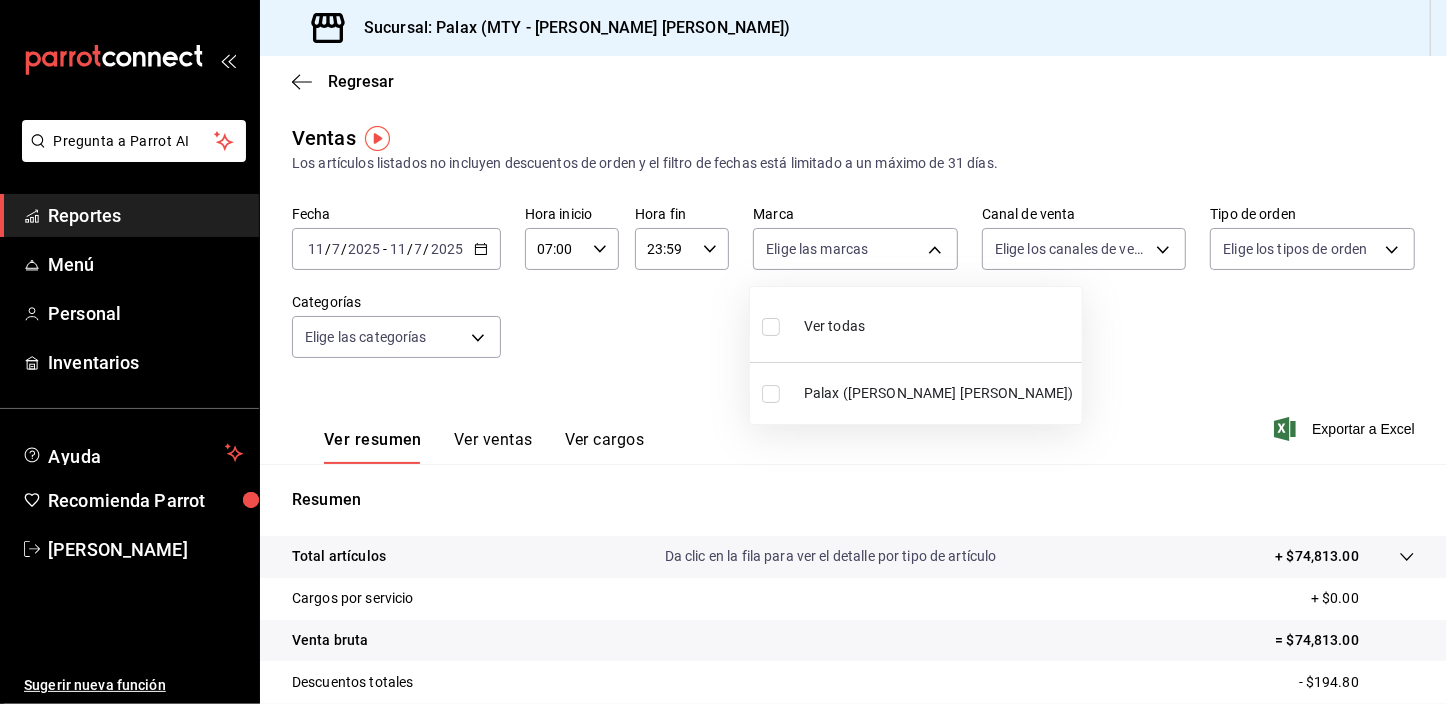 click at bounding box center [771, 327] 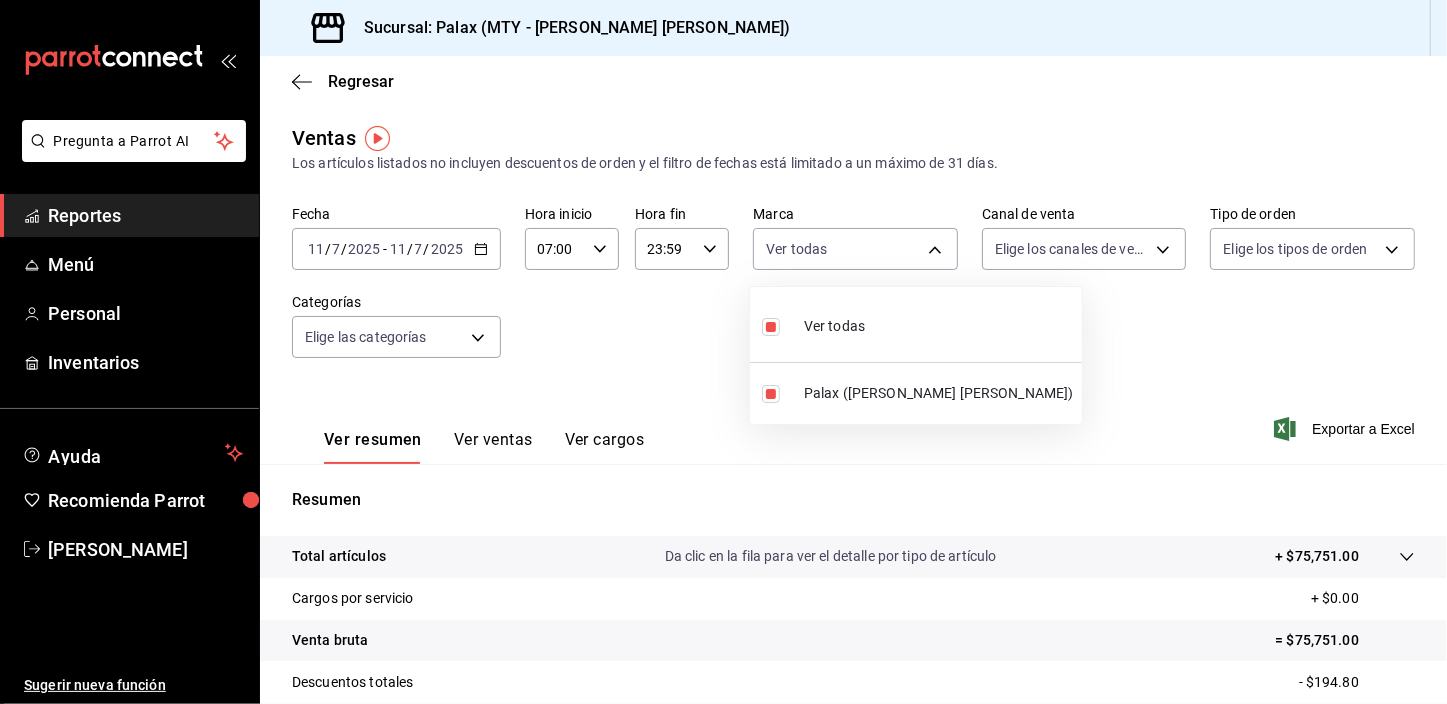 click at bounding box center (723, 352) 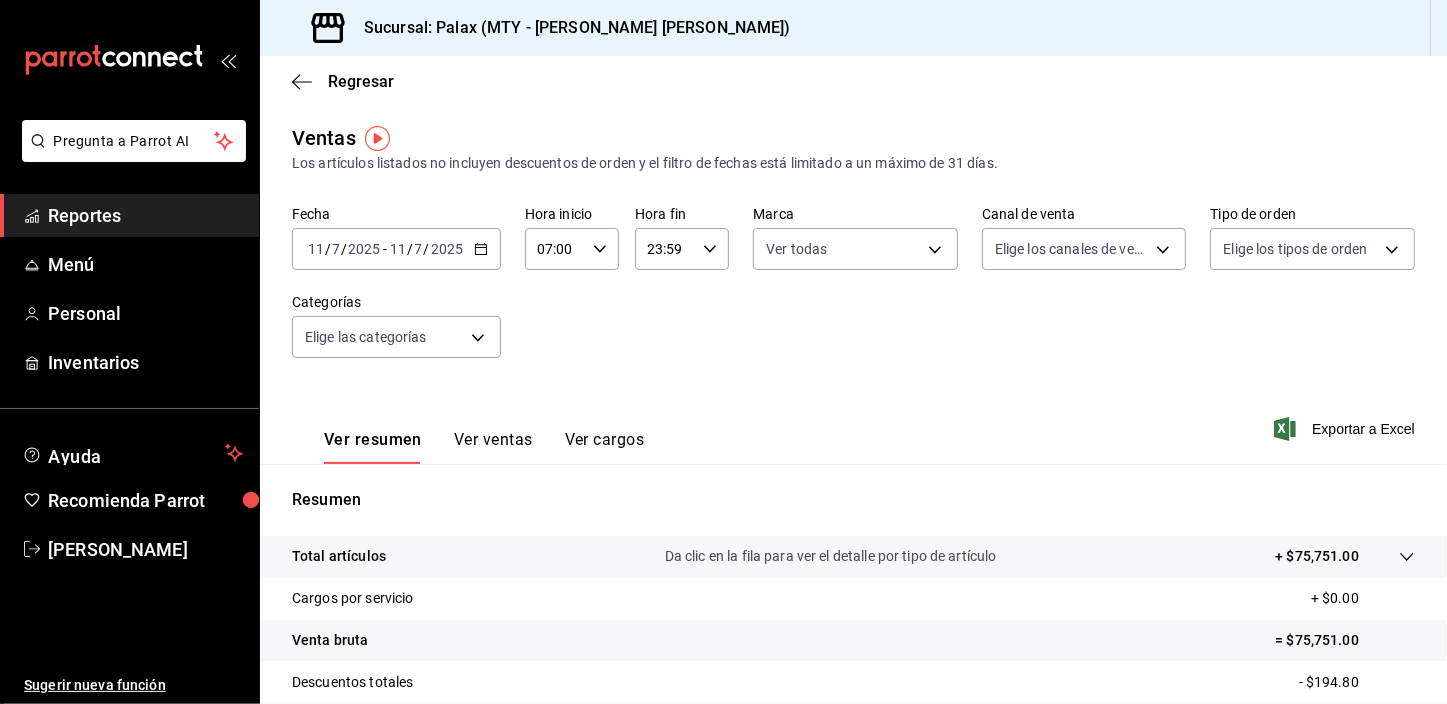 click on "Pregunta a Parrot AI Reportes   Menú   Personal   Inventarios   Ayuda Recomienda Parrot   [PERSON_NAME]   Sugerir nueva función   Sucursal: Palax (MTY - [PERSON_NAME] [PERSON_NAME]) Regresar Ventas Los artículos listados no incluyen descuentos de orden y el filtro de fechas está limitado a un máximo de 31 días. Fecha [DATE] [DATE] - [DATE] [DATE] Hora inicio 07:00 Hora inicio Hora fin 23:59 Hora fin Marca Ver todas 7795581a-13ec-4648-b830-0343ae492405 Canal de venta Elige los canales de venta Tipo de orden Elige los tipos de orden Categorías Elige las categorías Ver resumen Ver ventas Ver cargos Exportar a Excel Resumen Total artículos Da clic en la fila para ver el detalle por tipo de artículo + $75,751.00 Cargos por servicio + $0.00 Venta bruta = $75,751.00 Descuentos totales - $194.80 Certificados de regalo - $0.00 Venta total = $75,556.20 Impuestos - $10,421.54 Venta neta = $65,134.66 Pregunta a Parrot AI Reportes   Menú   Personal   Inventarios   Ayuda Recomienda Parrot   [PERSON_NAME]" at bounding box center (723, 352) 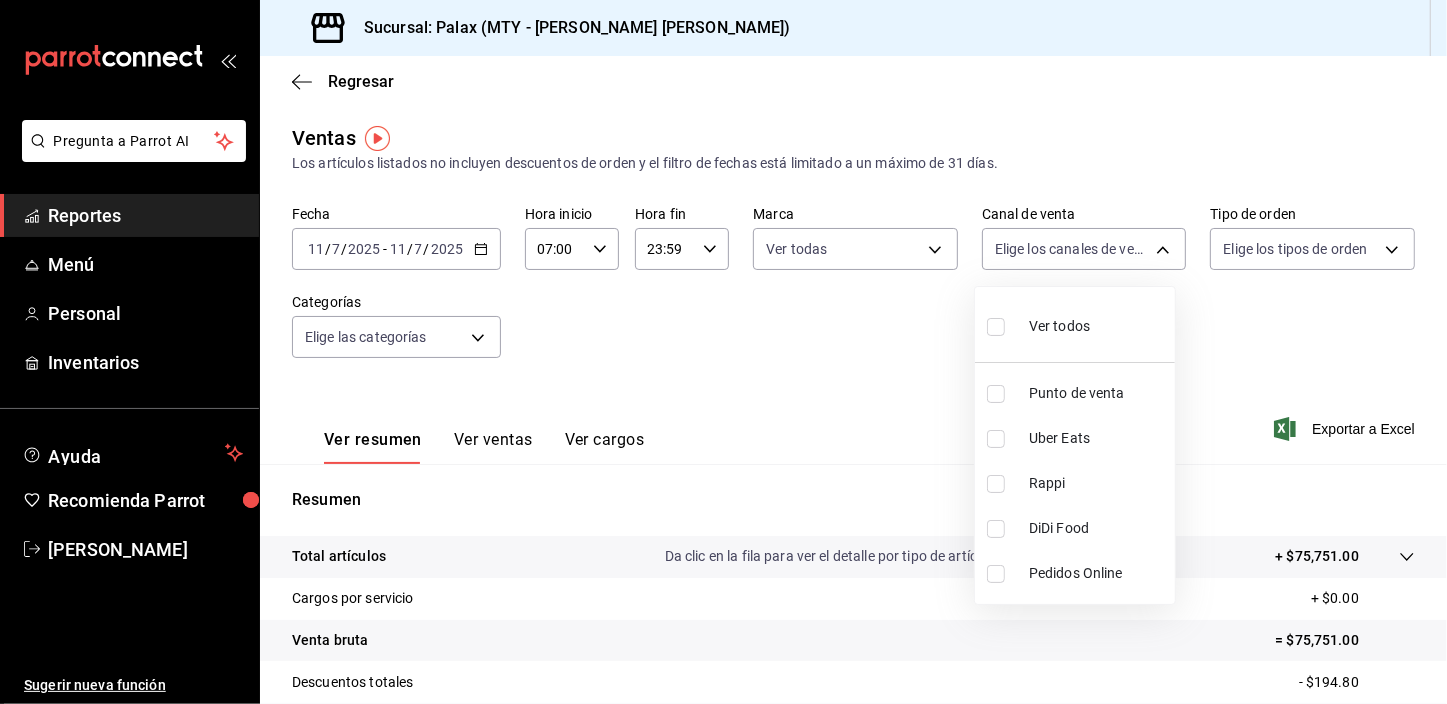 click at bounding box center [996, 327] 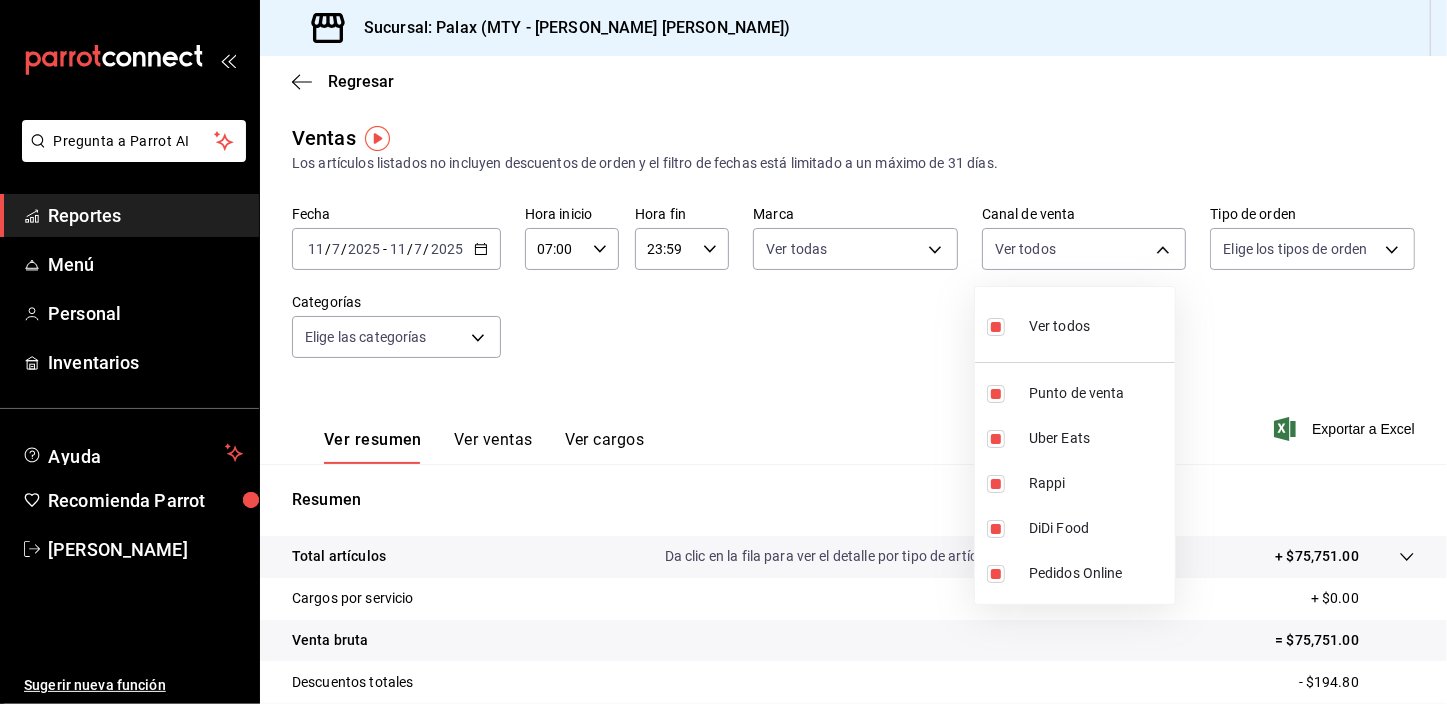 click at bounding box center [723, 352] 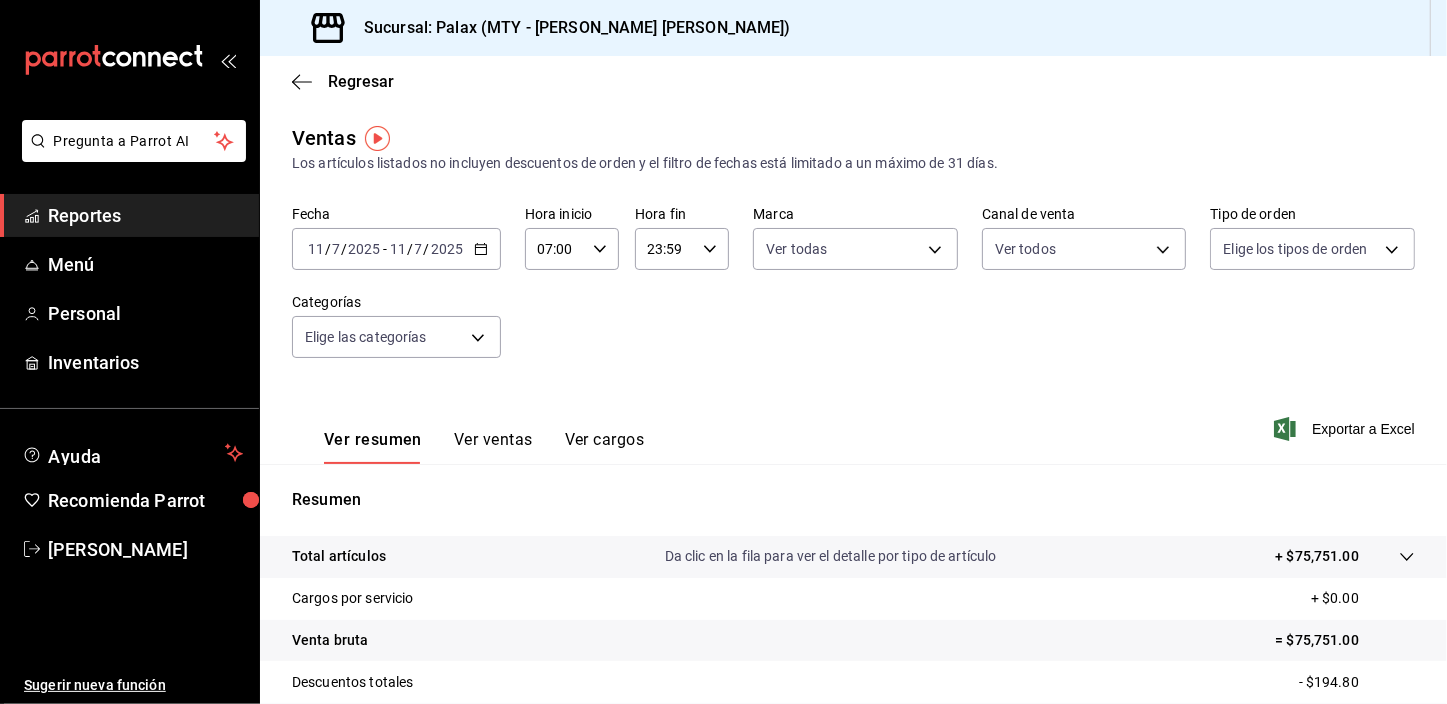 click on "Ver todos Punto de venta Uber Eats Rappi DiDi Food Pedidos Online" at bounding box center (723, 352) 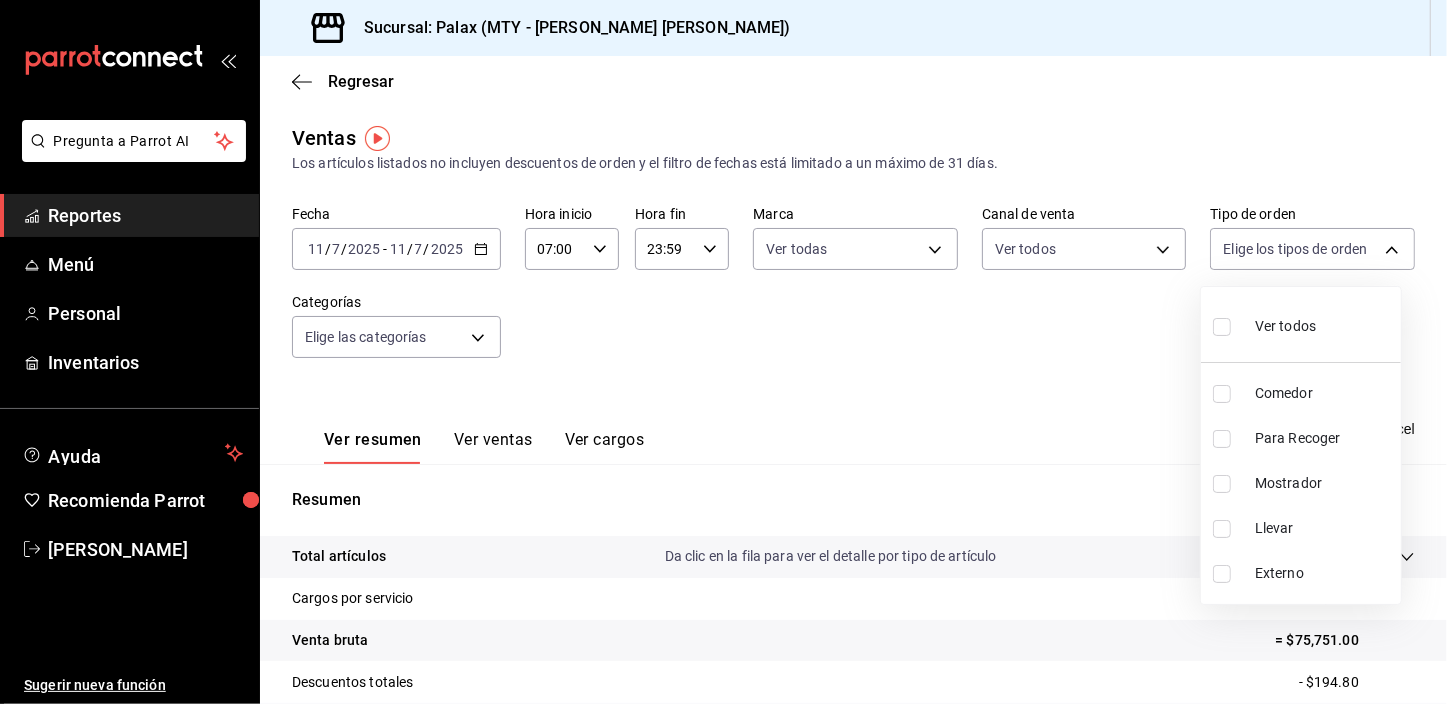 click on "Pregunta a Parrot AI Reportes   Menú   Personal   Inventarios   Ayuda Recomienda Parrot   [PERSON_NAME]   Sugerir nueva función   Sucursal: Palax (MTY - [PERSON_NAME] [PERSON_NAME]) Regresar Ventas Los artículos listados no incluyen descuentos de orden y el filtro de fechas está limitado a un máximo de 31 días. Fecha [DATE] [DATE] - [DATE] [DATE] Hora inicio 07:00 Hora inicio Hora fin 23:59 Hora fin Marca Ver todas 7795581a-13ec-4648-b830-0343ae492405 Canal de venta Ver todos PARROT,UBER_EATS,RAPPI,DIDI_FOOD,ONLINE Tipo de orden Elige los tipos de orden Categorías Elige las categorías Ver resumen Ver ventas Ver cargos Exportar a Excel Resumen Total artículos Da clic en la fila para ver el detalle por tipo de artículo + $75,751.00 Cargos por servicio + $0.00 Venta bruta = $75,751.00 Descuentos totales - $194.80 Certificados de regalo - $0.00 Venta total = $75,556.20 Impuestos - $10,421.54 Venta neta = $65,134.66 Pregunta a Parrot AI Reportes   Menú   Personal   Inventarios   Ayuda       Comedor" at bounding box center [723, 352] 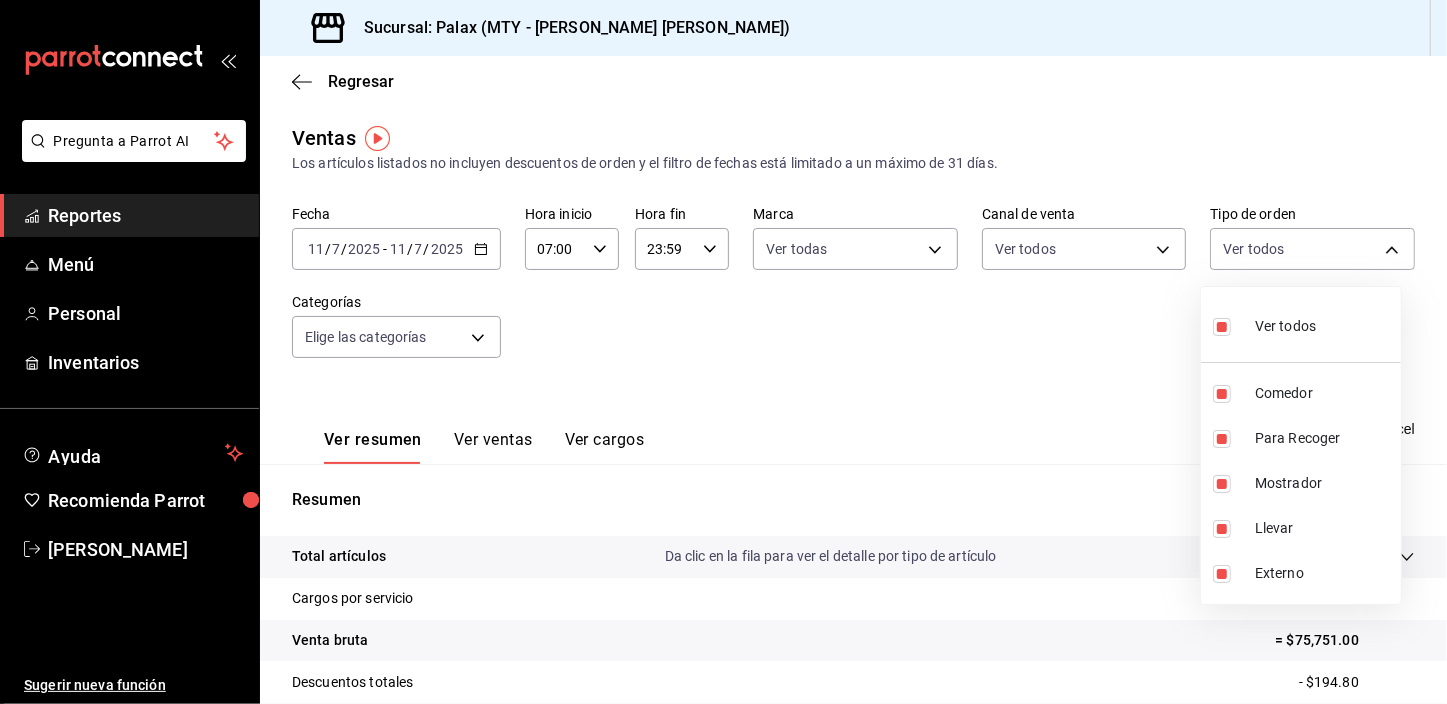 click at bounding box center (723, 352) 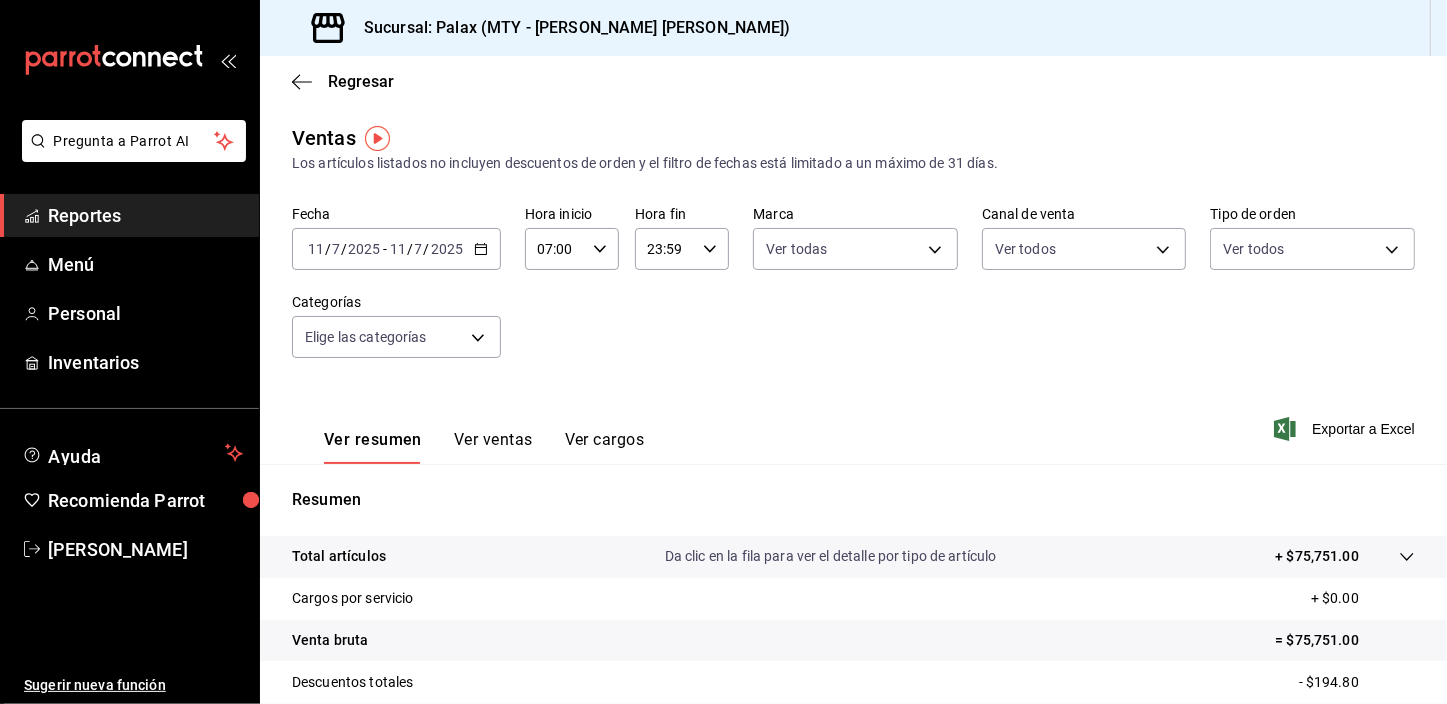 click on "Ver todos Comedor Para Recoger Mostrador Llevar Externo" at bounding box center [723, 352] 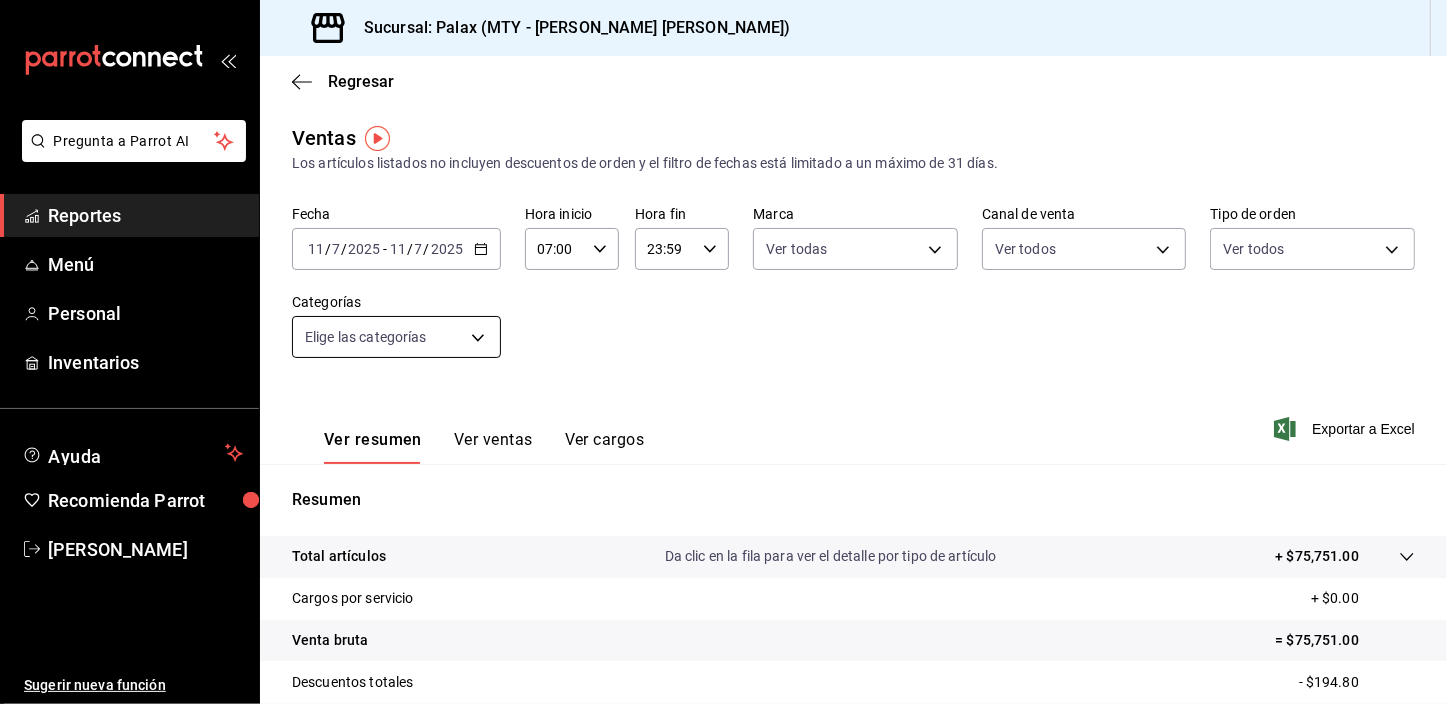 click on "Pregunta a Parrot AI Reportes   Menú   Personal   Inventarios   Ayuda Recomienda Parrot   [PERSON_NAME]   Sugerir nueva función   Sucursal: Palax (MTY - [PERSON_NAME] [PERSON_NAME]) Regresar Ventas Los artículos listados no incluyen descuentos de orden y el filtro de fechas está limitado a un máximo de 31 días. Fecha [DATE] [DATE] - [DATE] [DATE] Hora inicio 07:00 Hora inicio Hora fin 23:59 Hora fin Marca Ver todas 7795581a-13ec-4648-b830-0343ae492405 Canal de venta Ver todos PARROT,UBER_EATS,RAPPI,DIDI_FOOD,ONLINE Tipo de orden Ver todos 10bca21f-00f3-4773-b3d2-d01ae7bdd5fa,91b387cd-7d8f-4639-b2ed-b5f96abb0cda,430152c3-1e50-4f7e-9196-cce55037357a,9e0939a9-7ab5-41a6-84fc-796ea14e8fe6,EXTERNAL Categorías Elige las categorías Ver resumen Ver ventas Ver cargos Exportar a Excel Resumen Total artículos Da clic en la fila para ver el detalle por tipo de artículo + $75,751.00 Cargos por servicio + $0.00 Venta bruta = $75,751.00 Descuentos totales - $194.80 Certificados de regalo - $0.00 Venta total" at bounding box center [723, 352] 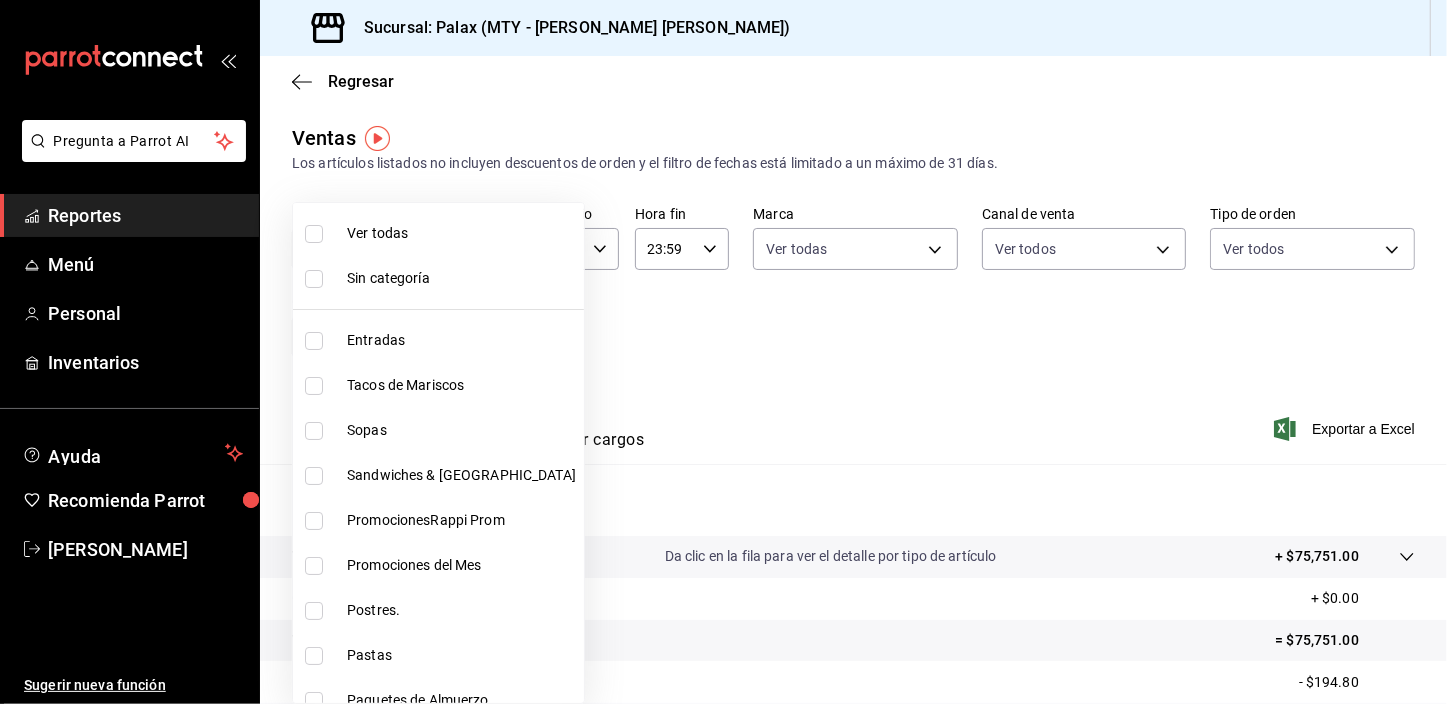 scroll, scrollTop: 90, scrollLeft: 0, axis: vertical 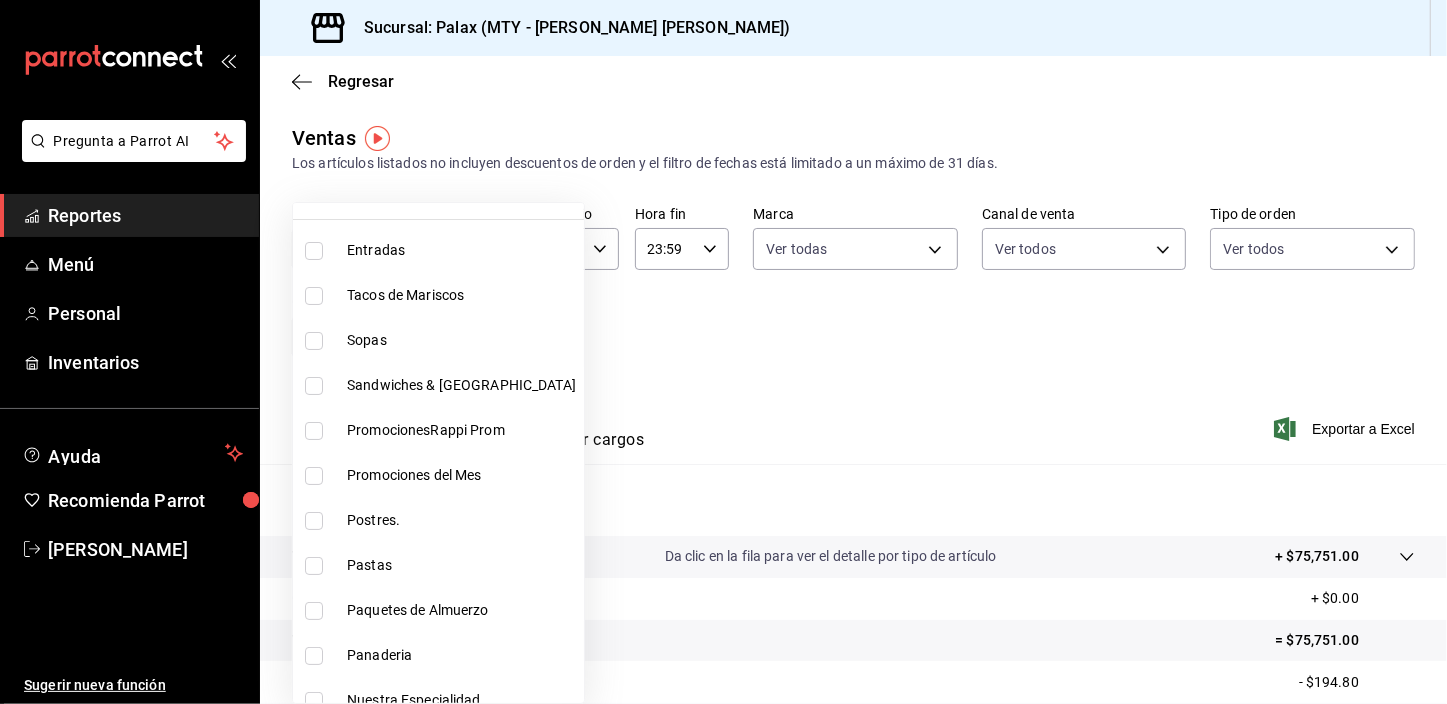 click at bounding box center [314, 521] 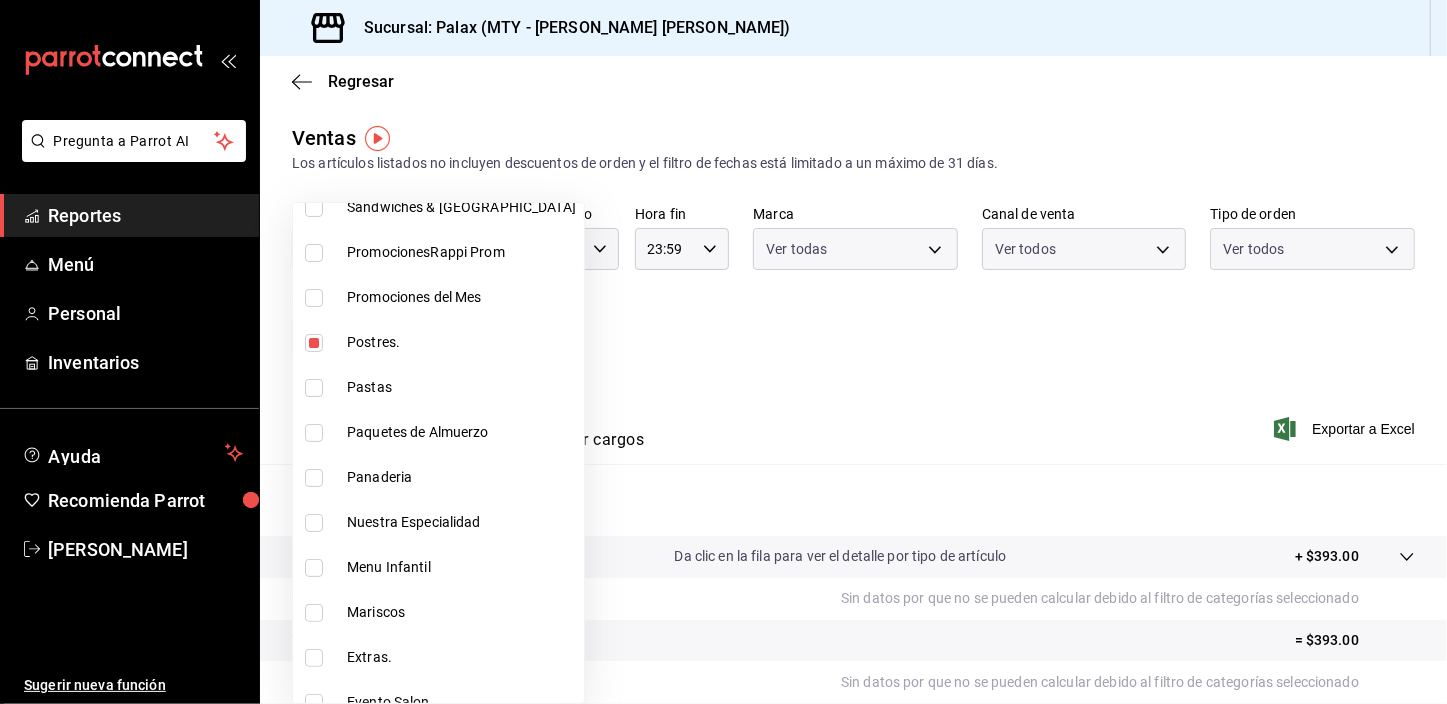 scroll, scrollTop: 272, scrollLeft: 0, axis: vertical 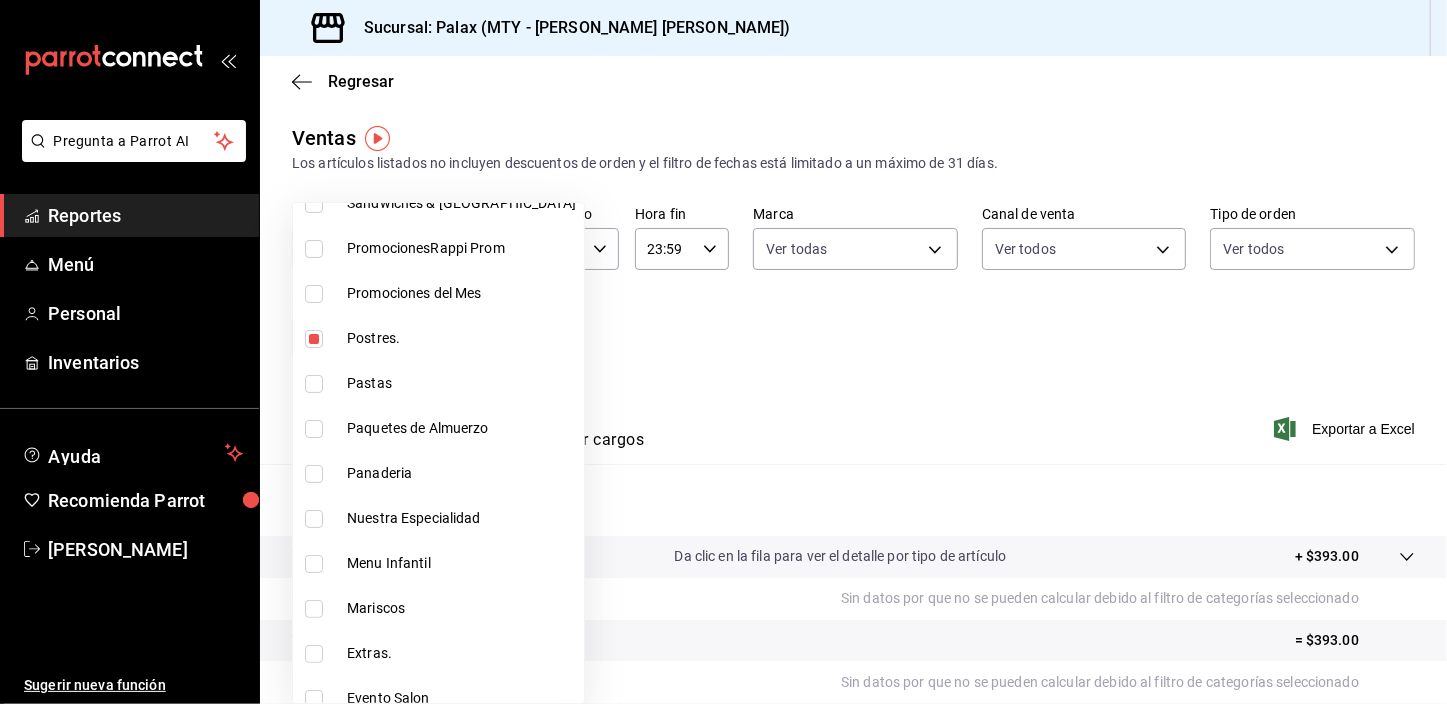 click at bounding box center (314, 474) 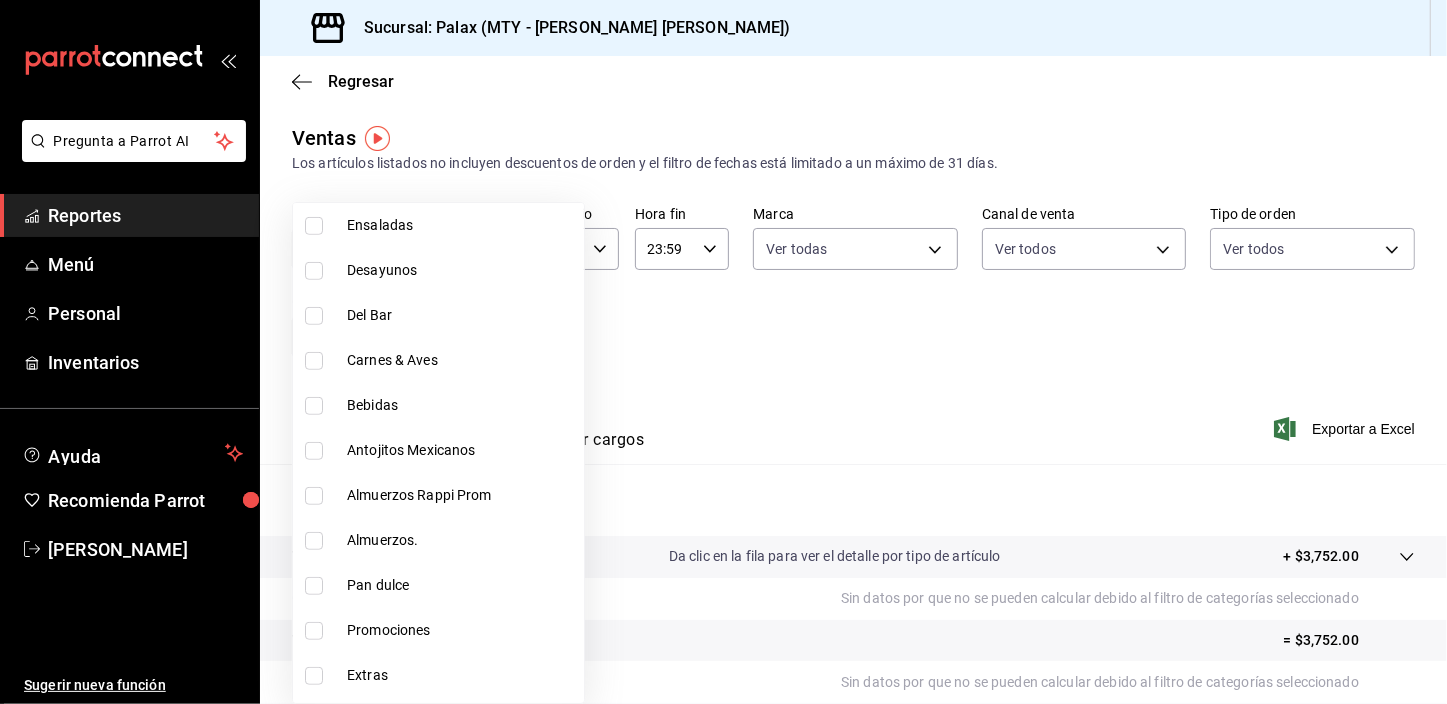 scroll, scrollTop: 818, scrollLeft: 0, axis: vertical 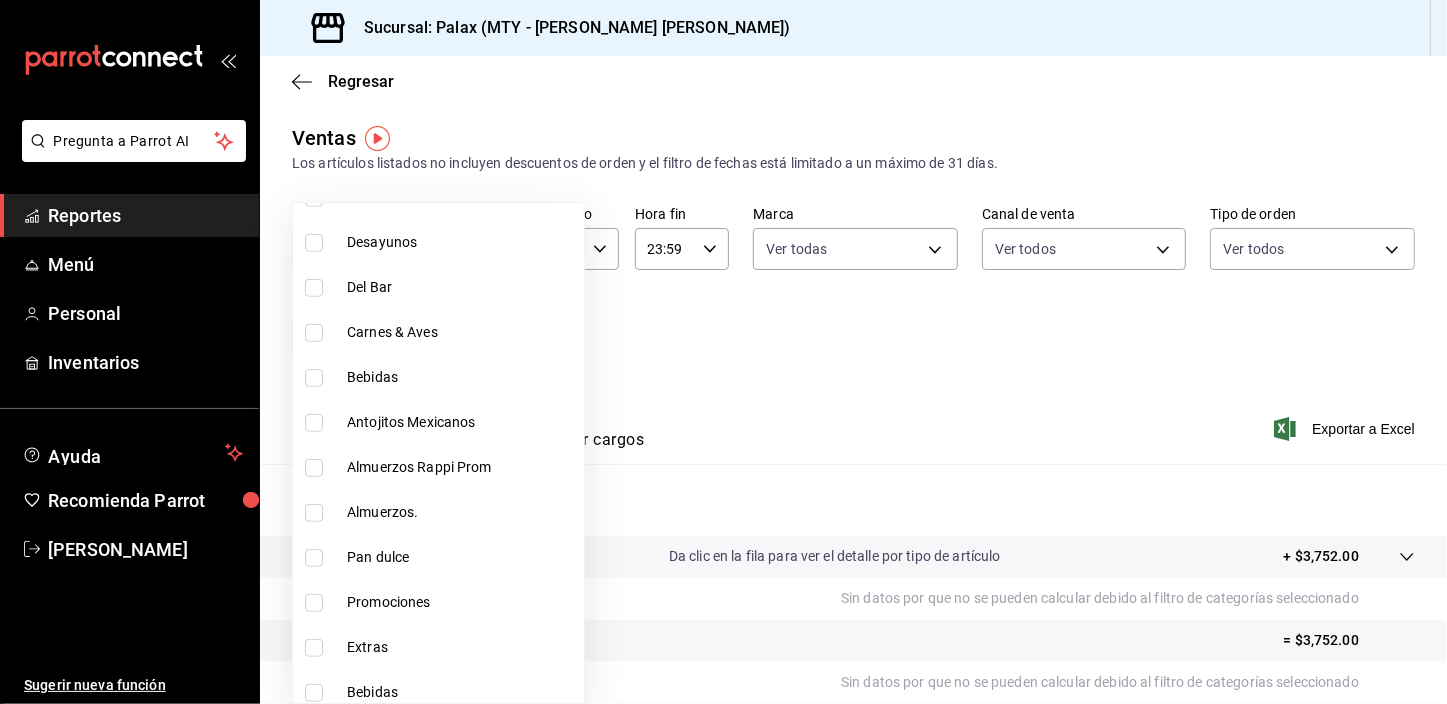 click at bounding box center [314, 558] 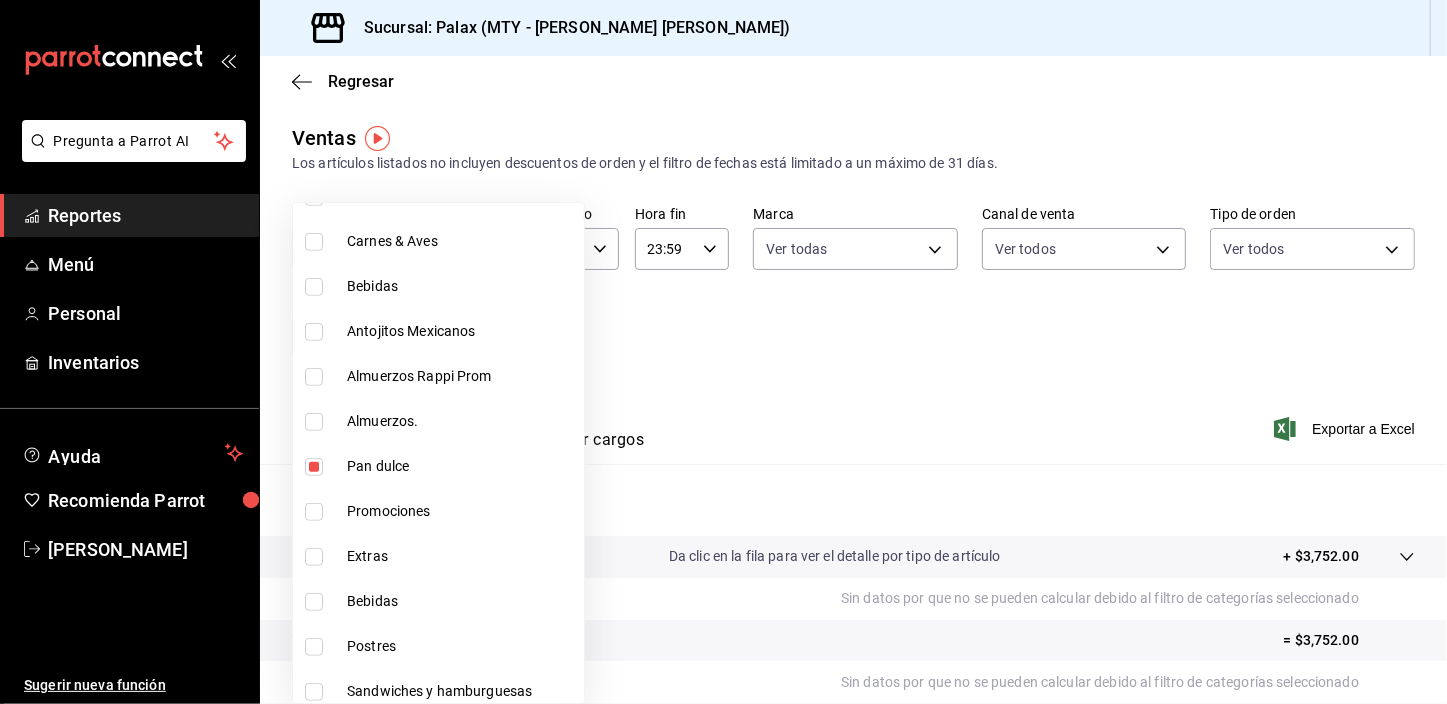 scroll, scrollTop: 1000, scrollLeft: 0, axis: vertical 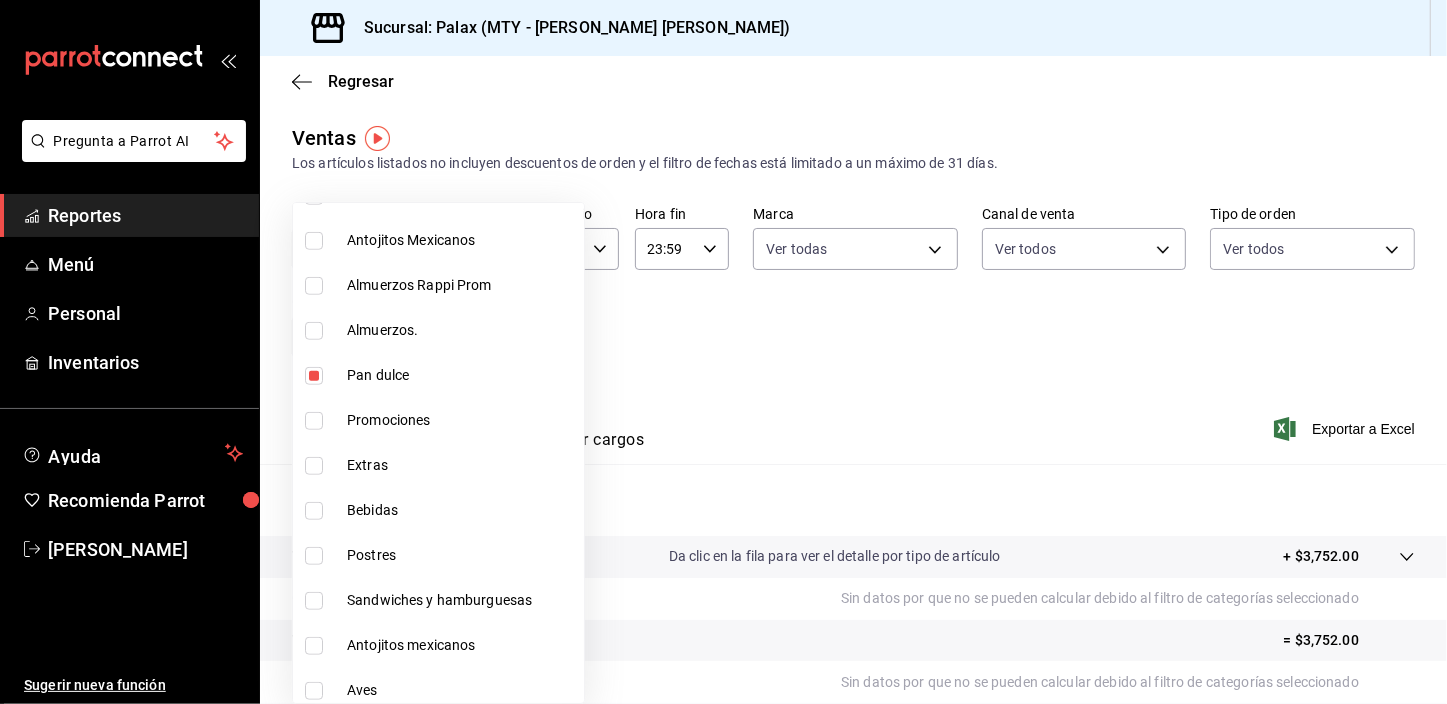 click at bounding box center (314, 556) 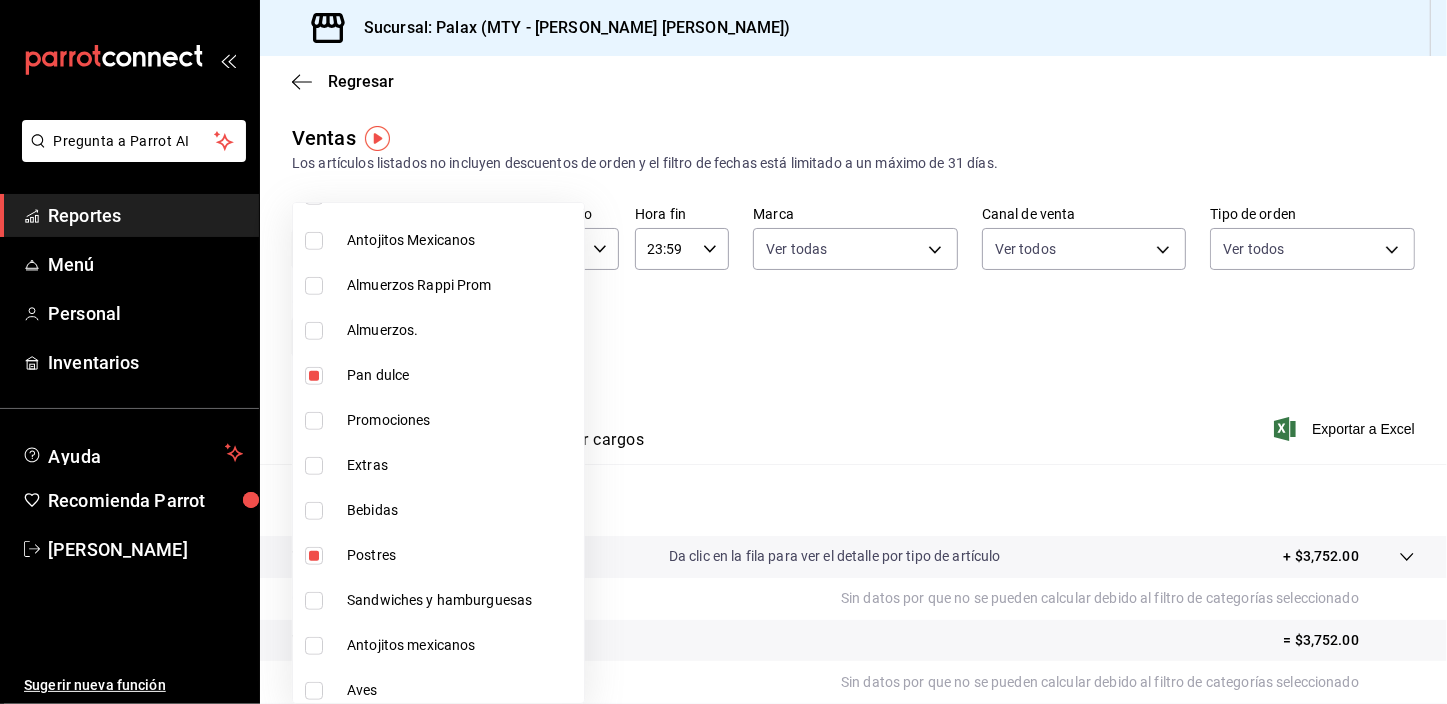 click at bounding box center [723, 352] 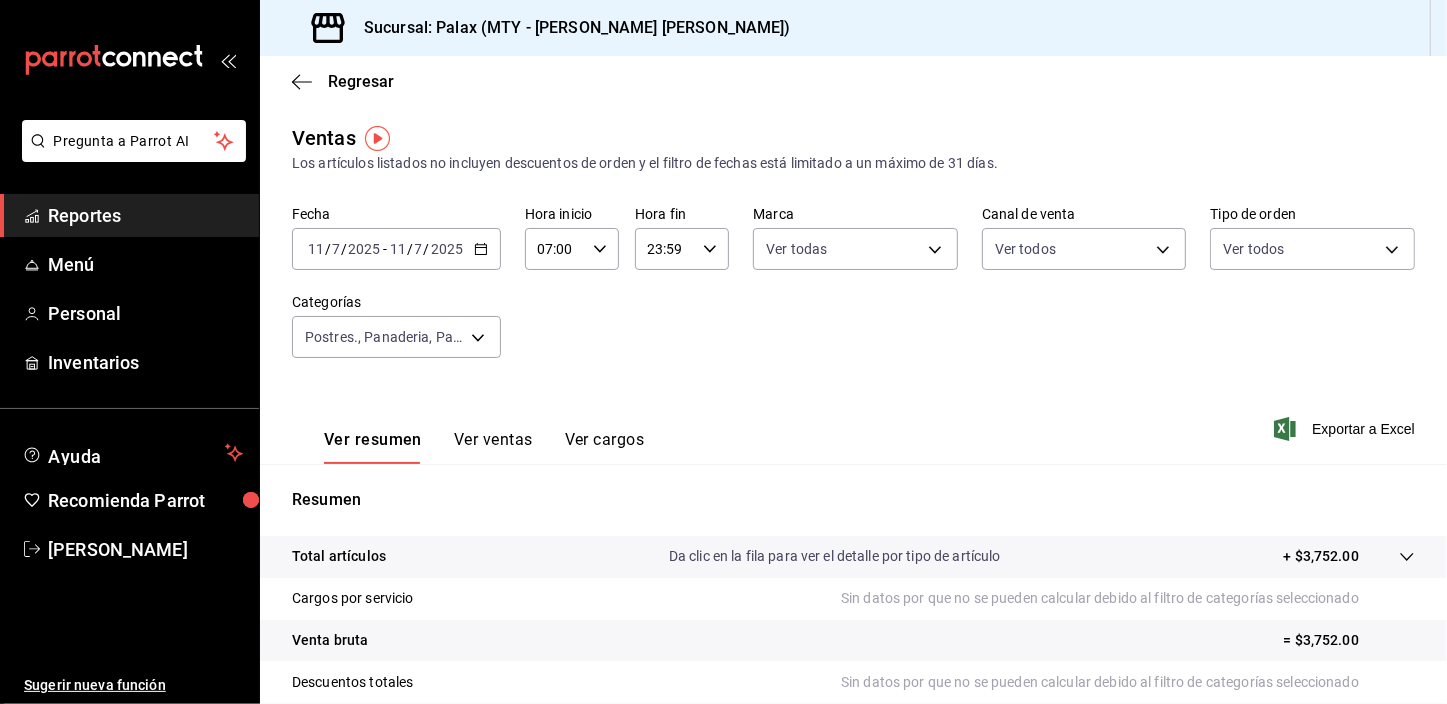 click on "Ver ventas" at bounding box center (493, 447) 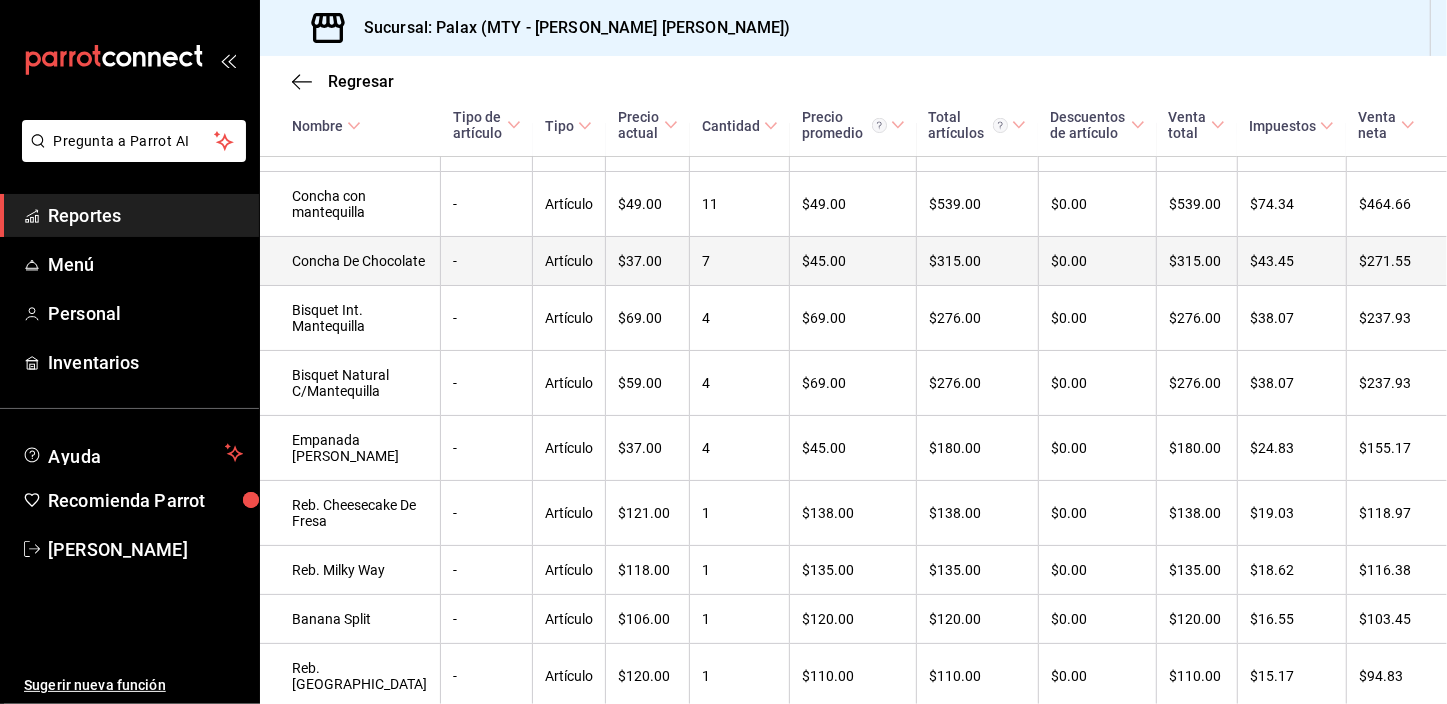 scroll, scrollTop: 170, scrollLeft: 0, axis: vertical 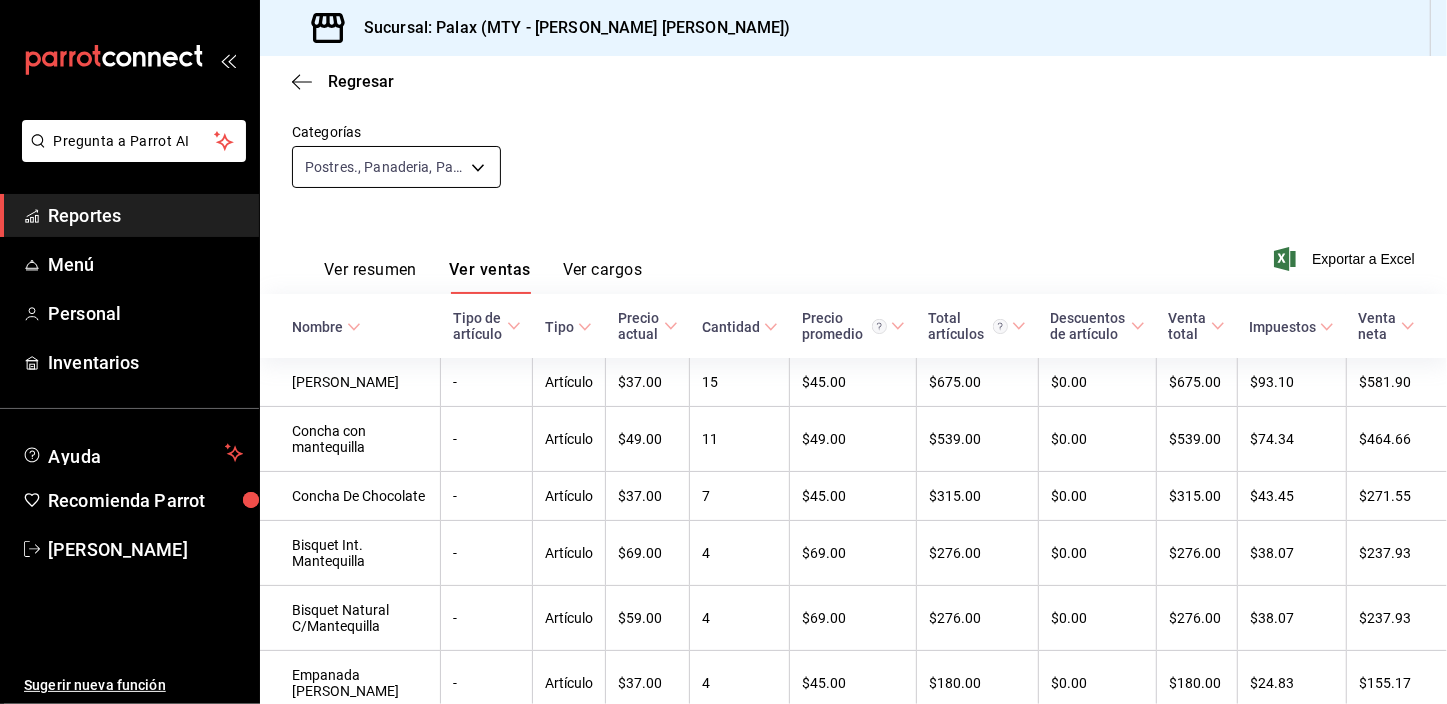 click on "Pregunta a Parrot AI Reportes   Menú   Personal   Inventarios   Ayuda Recomienda Parrot   [PERSON_NAME]   Sugerir nueva función   Sucursal: Palax (MTY - [PERSON_NAME] [PERSON_NAME]) Regresar Ventas Los artículos listados no incluyen descuentos de orden y el filtro de fechas está limitado a un máximo de 31 días. Fecha [DATE] [DATE] - [DATE] [DATE] Hora inicio 07:00 Hora inicio Hora fin 23:59 Hora fin Marca Ver todas 7795581a-13ec-4648-b830-0343ae492405 Canal de venta Ver todos PARROT,UBER_EATS,RAPPI,DIDI_FOOD,ONLINE Tipo de orden Ver todos 10bca21f-00f3-4773-b3d2-d01ae7bdd5fa,91b387cd-7d8f-4639-b2ed-b5f96abb0cda,430152c3-1e50-4f7e-9196-cce55037357a,9e0939a9-7ab5-41a6-84fc-796ea14e8fe6,EXTERNAL Categorías Postres., Panaderia, Pan dulce, Postres 8a89bad2-26e7-4c95-8a00-bc9541a17c6a,1ceab72d-41dd-42cd-99a7-d415d46efd3f,feec21a3-d307-466b-b0b6-69848294b917,3aab104e-3487-44c9-a2dc-7fca139ae76d Ver resumen Ver ventas Ver cargos Exportar a Excel Nombre Tipo de artículo Tipo Precio actual Cantidad     - -" at bounding box center [723, 352] 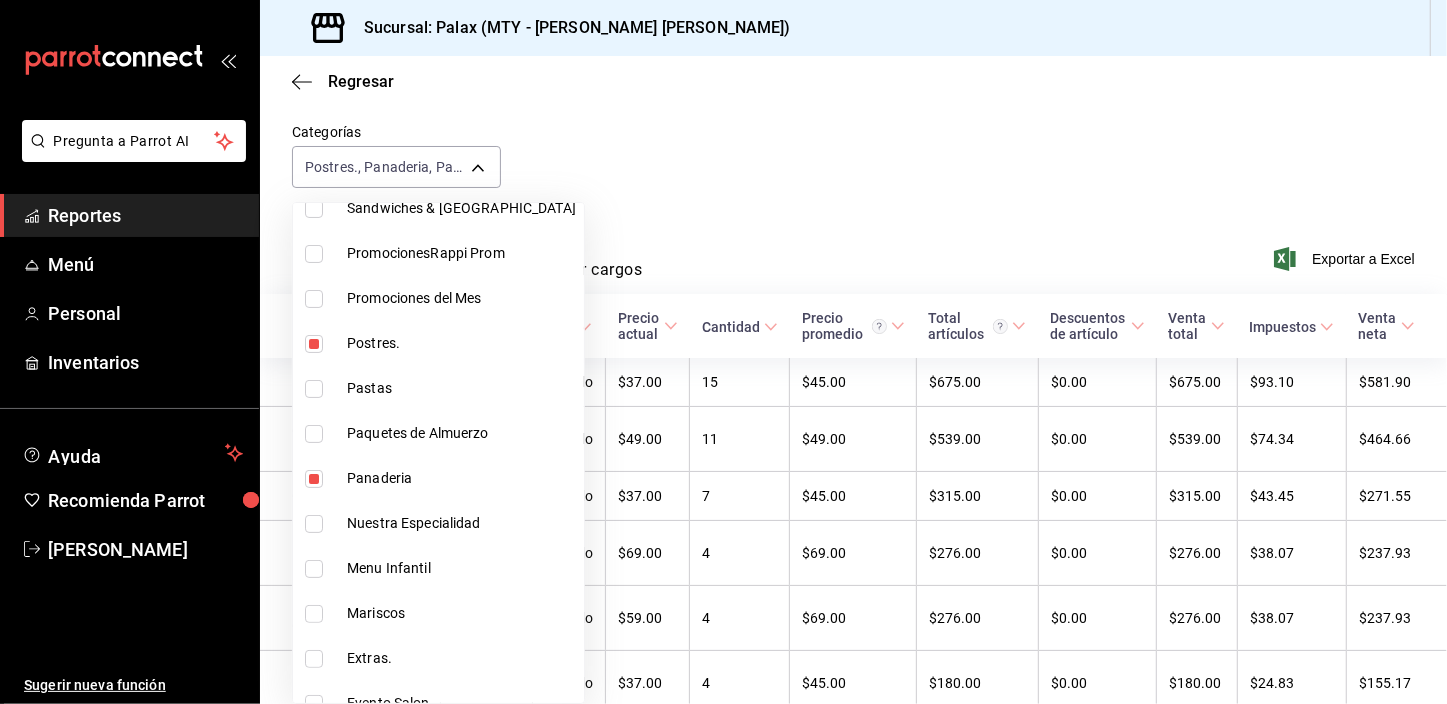 scroll, scrollTop: 272, scrollLeft: 0, axis: vertical 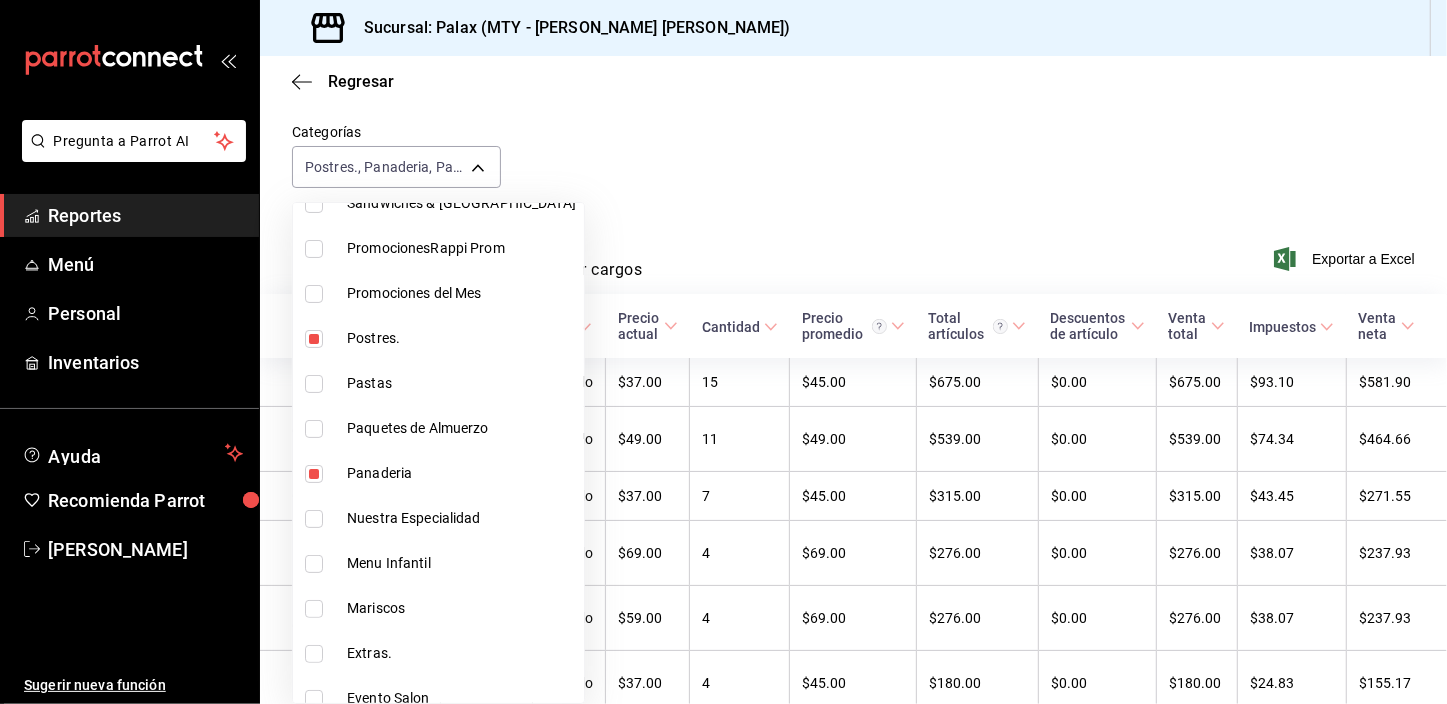 click at bounding box center [314, 339] 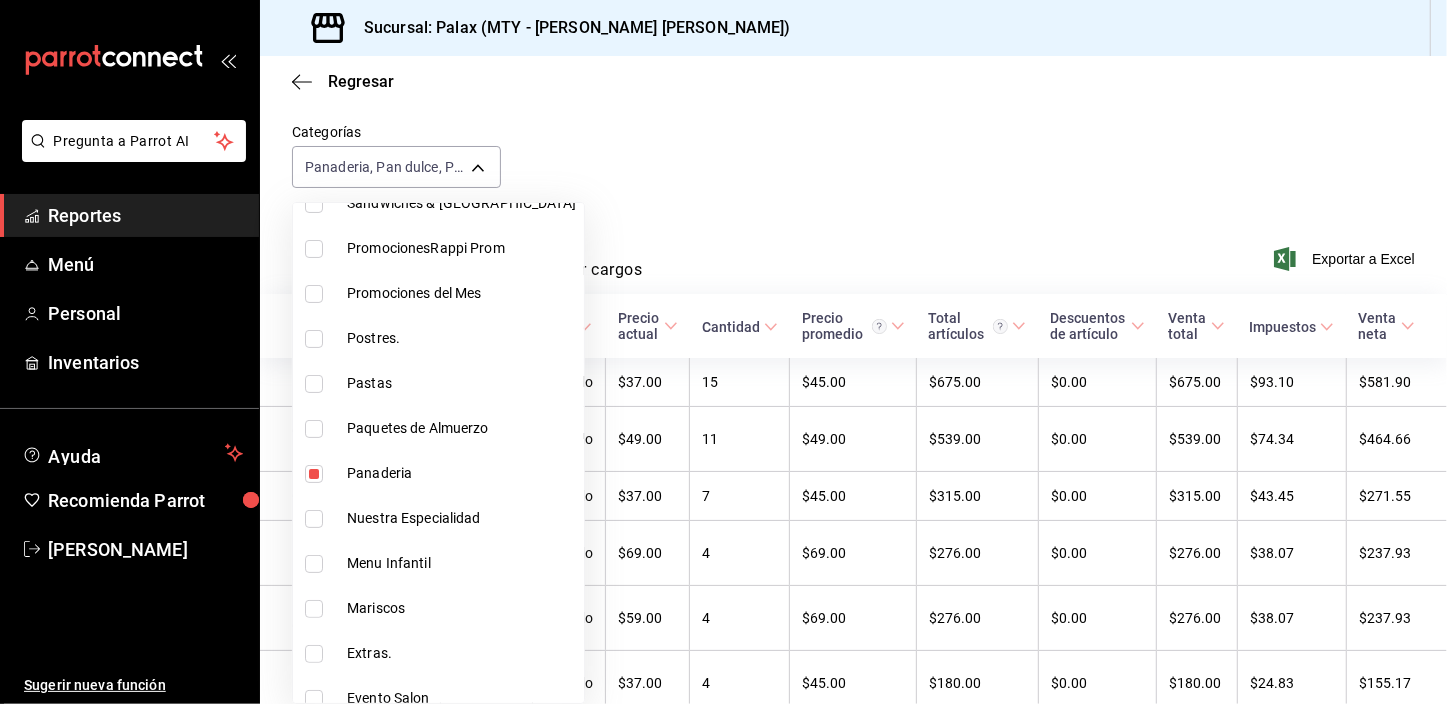 type on "1ceab72d-41dd-42cd-99a7-d415d46efd3f,feec21a3-d307-466b-b0b6-69848294b917,3aab104e-3487-44c9-a2dc-7fca139ae76d" 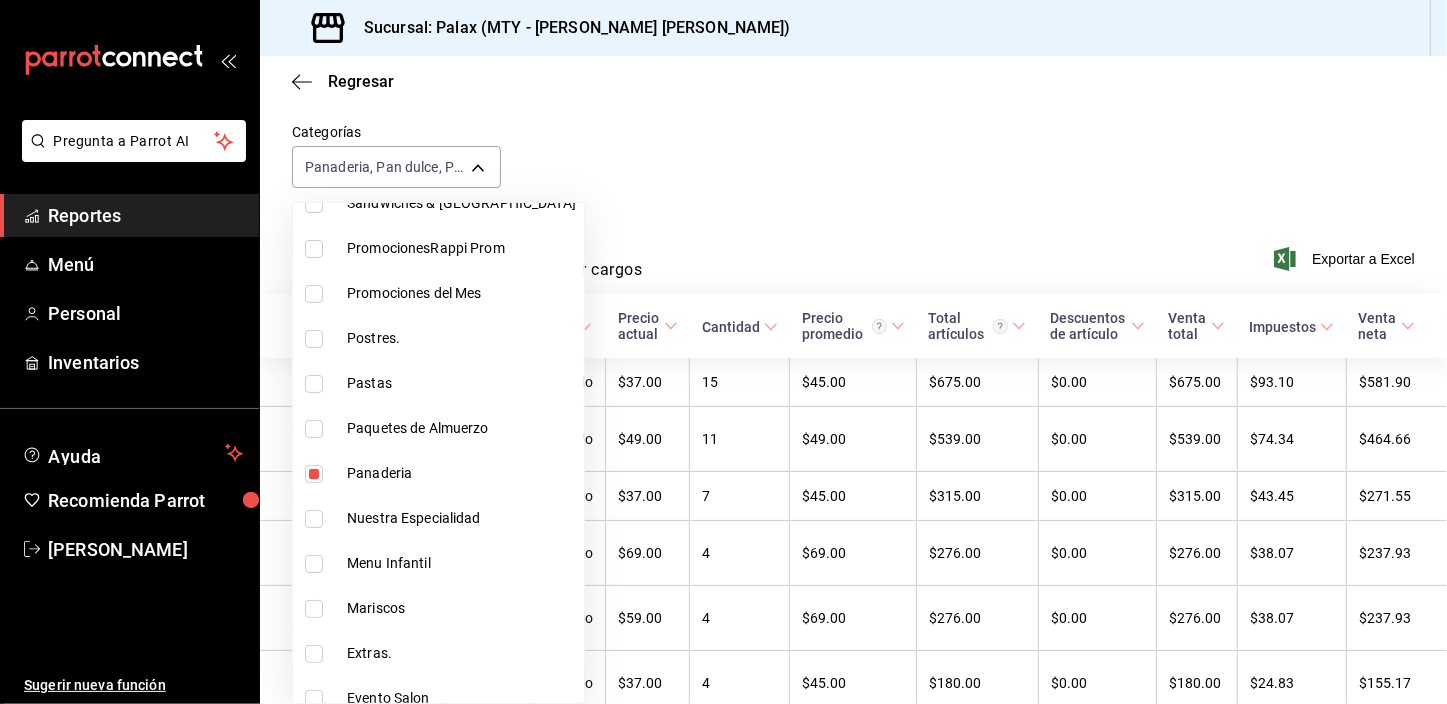 click at bounding box center (314, 474) 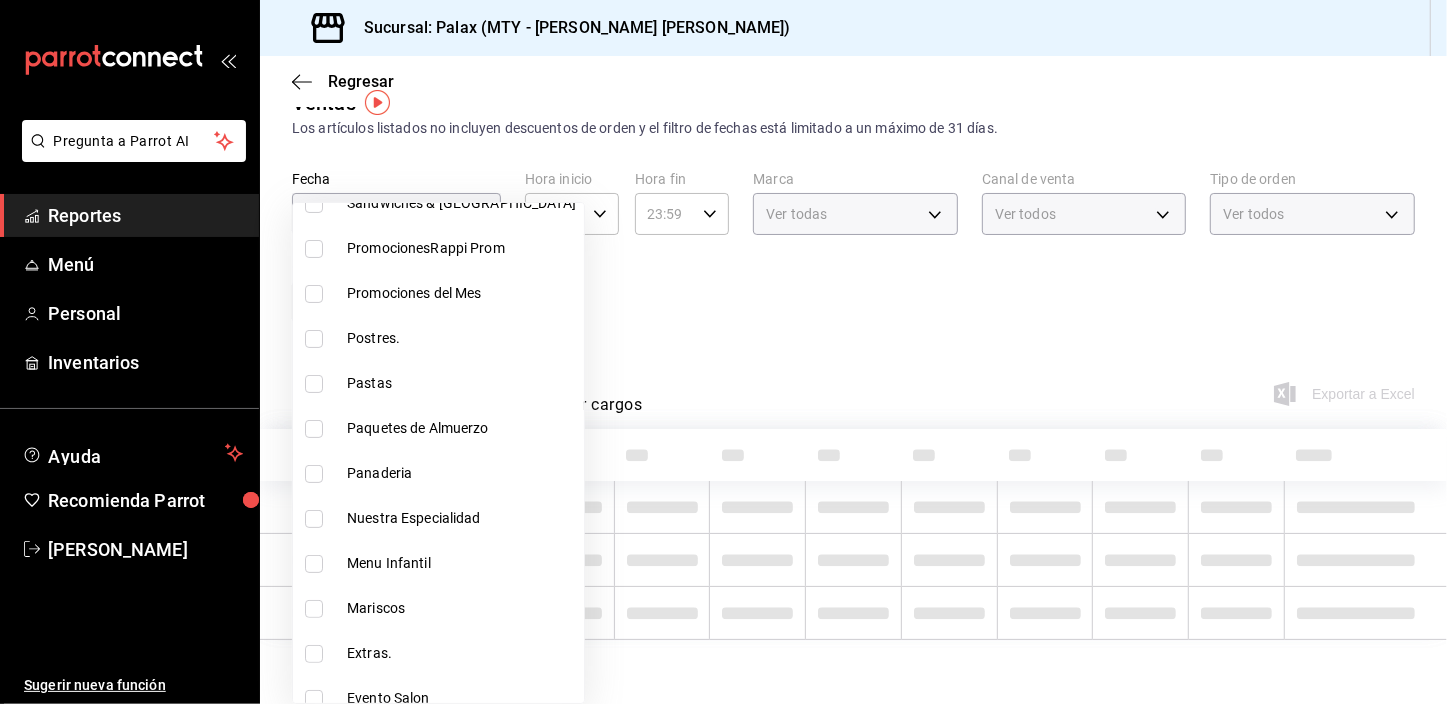 type on "feec21a3-d307-466b-b0b6-69848294b917,3aab104e-3487-44c9-a2dc-7fca139ae76d" 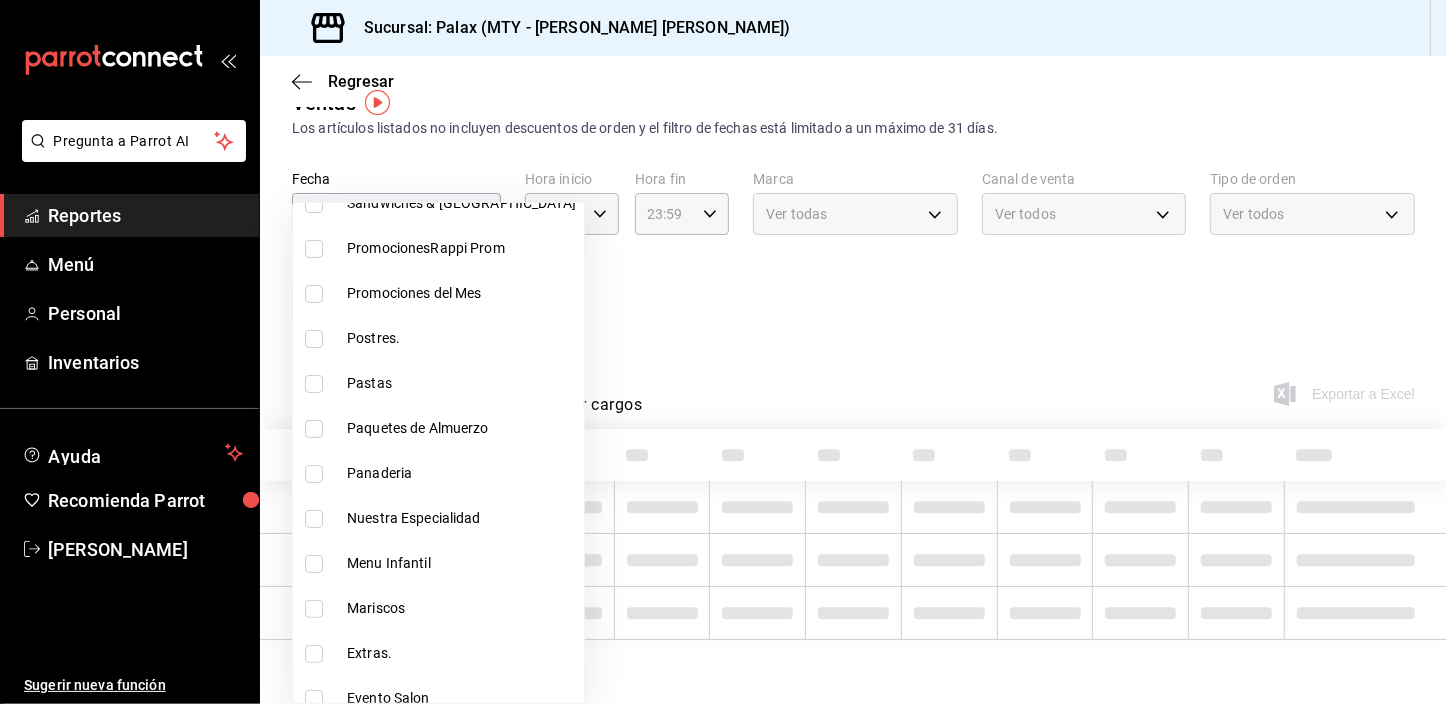 scroll, scrollTop: 35, scrollLeft: 0, axis: vertical 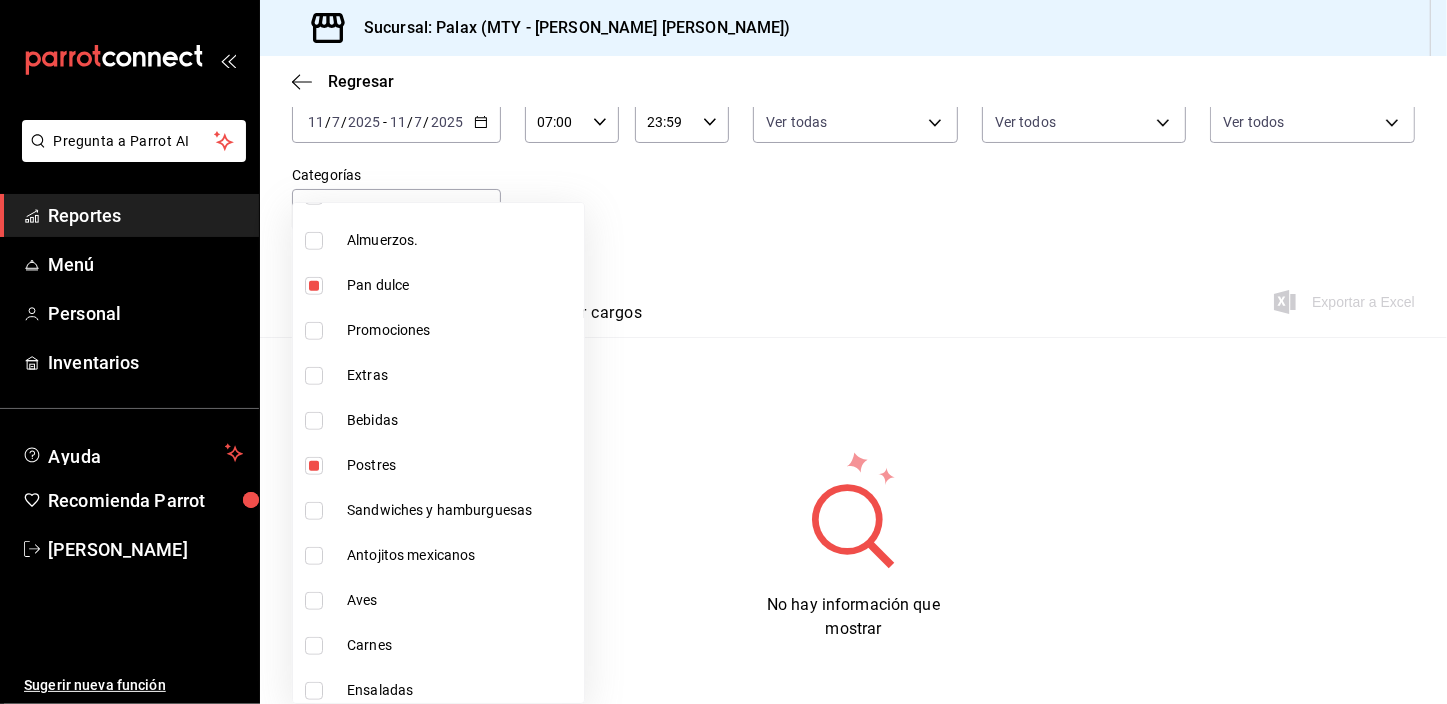 click at bounding box center (314, 286) 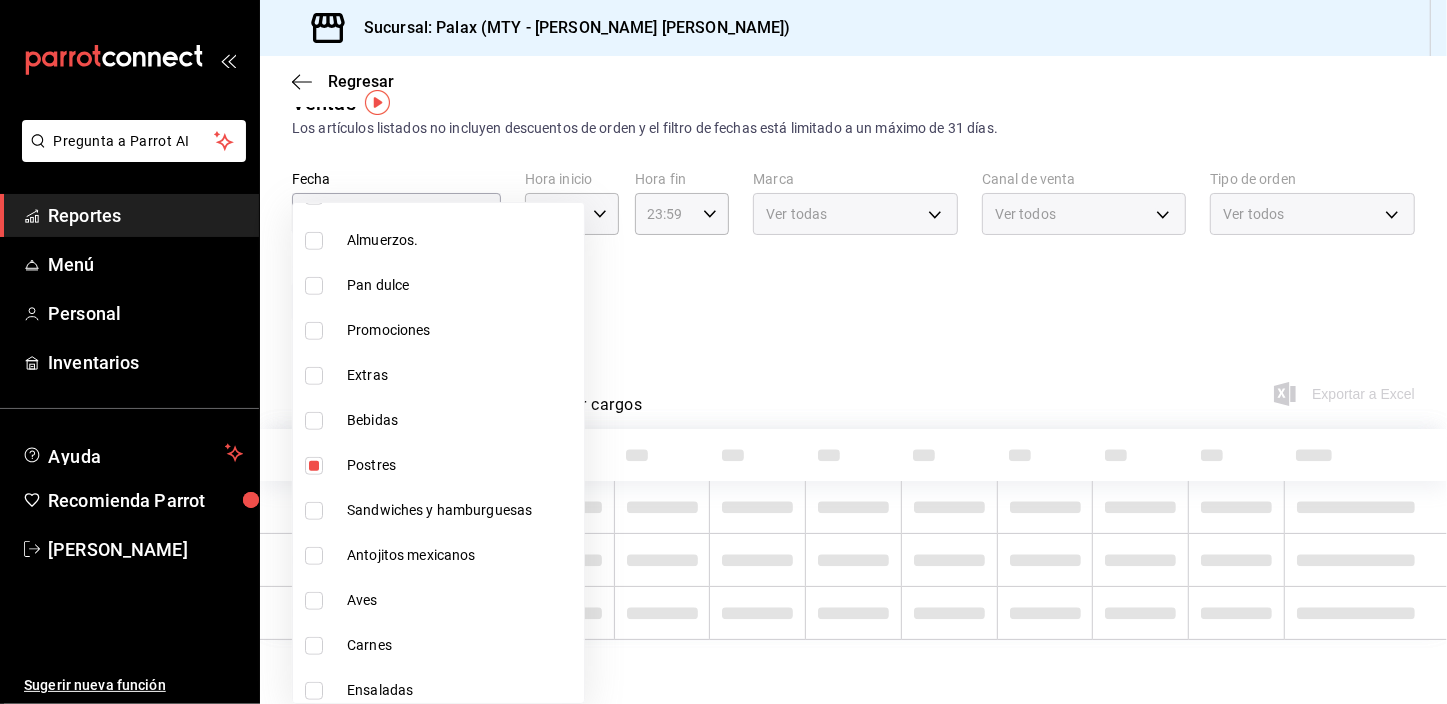 scroll, scrollTop: 35, scrollLeft: 0, axis: vertical 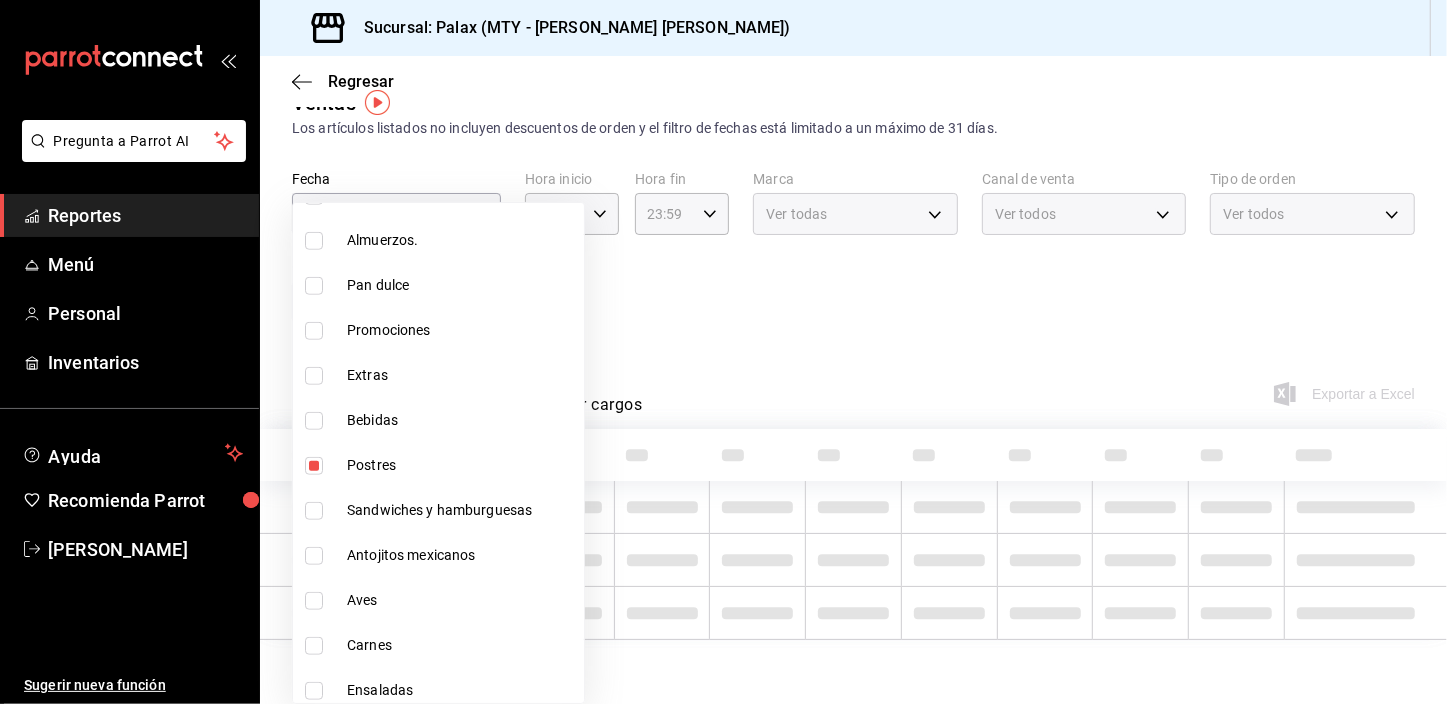 drag, startPoint x: 310, startPoint y: 462, endPoint x: 318, endPoint y: 425, distance: 37.85499 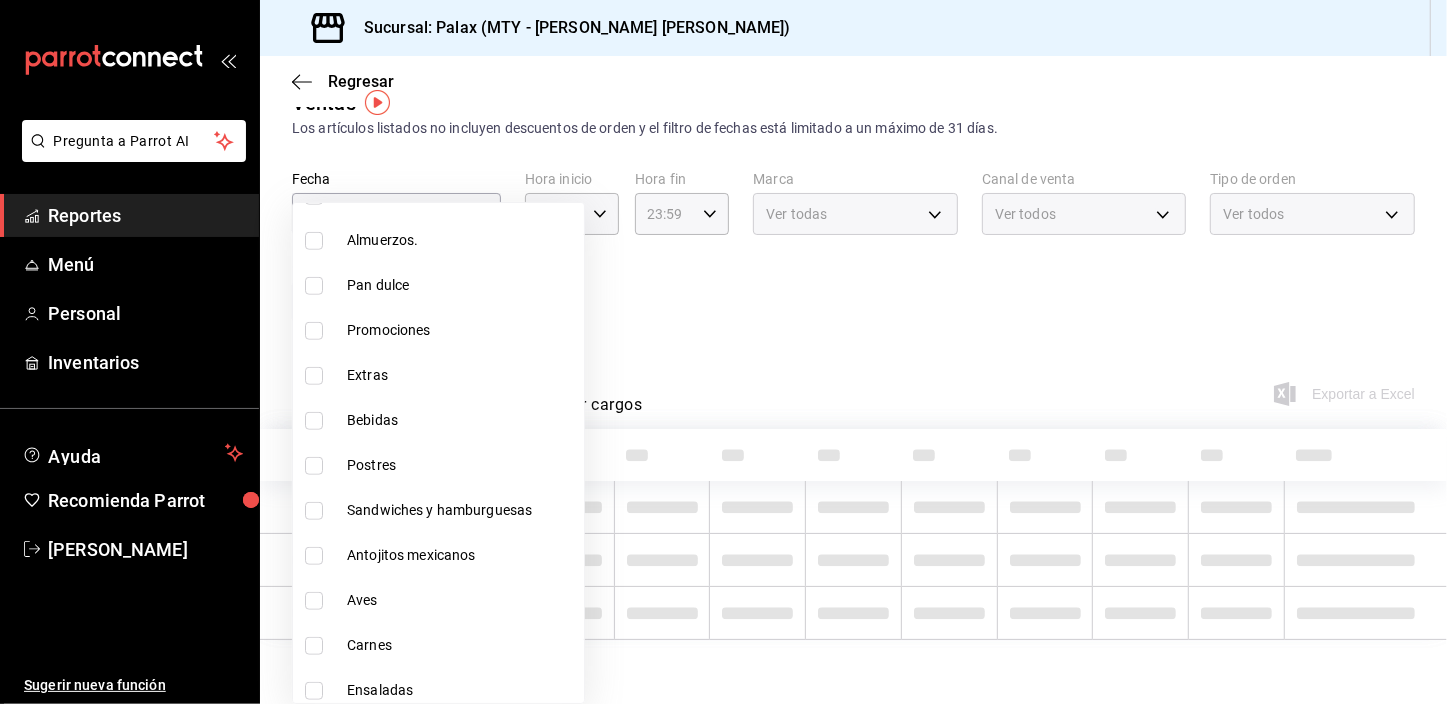 scroll, scrollTop: 35, scrollLeft: 0, axis: vertical 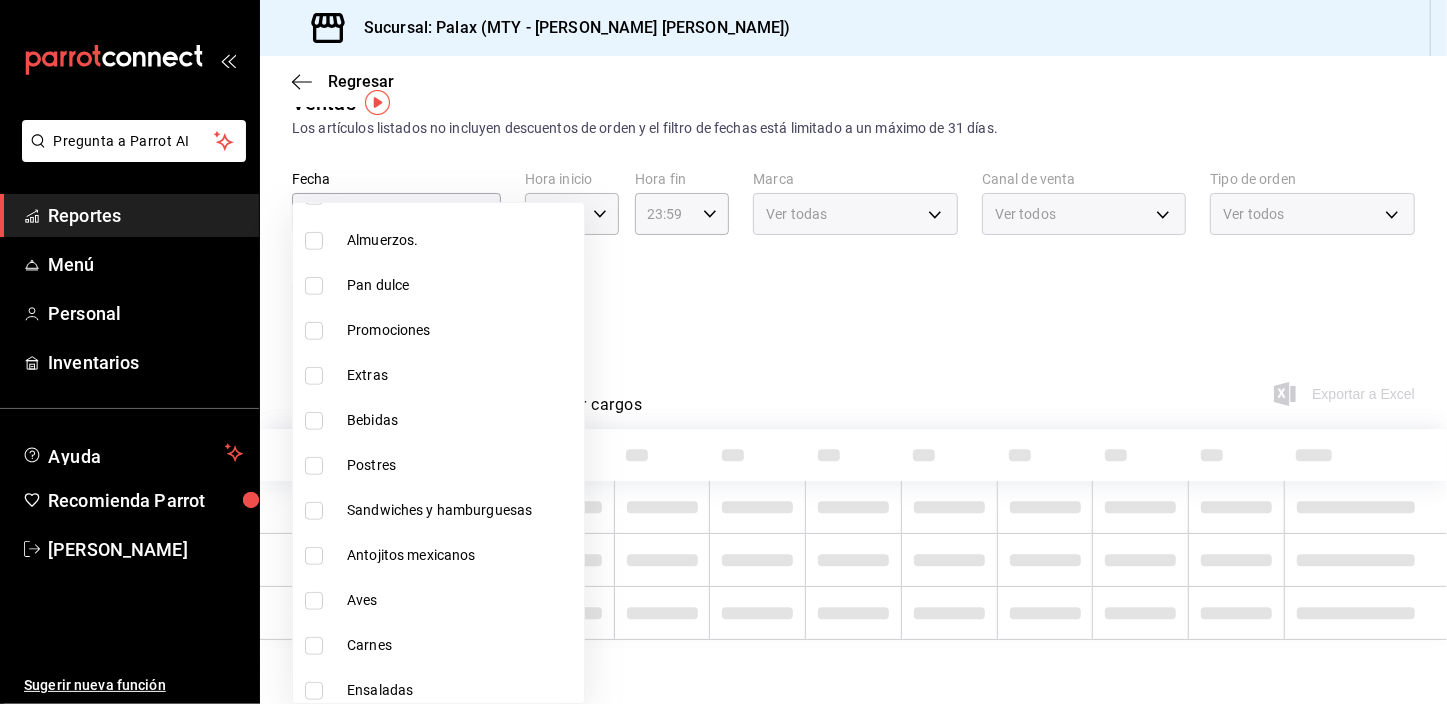 click at bounding box center [314, 421] 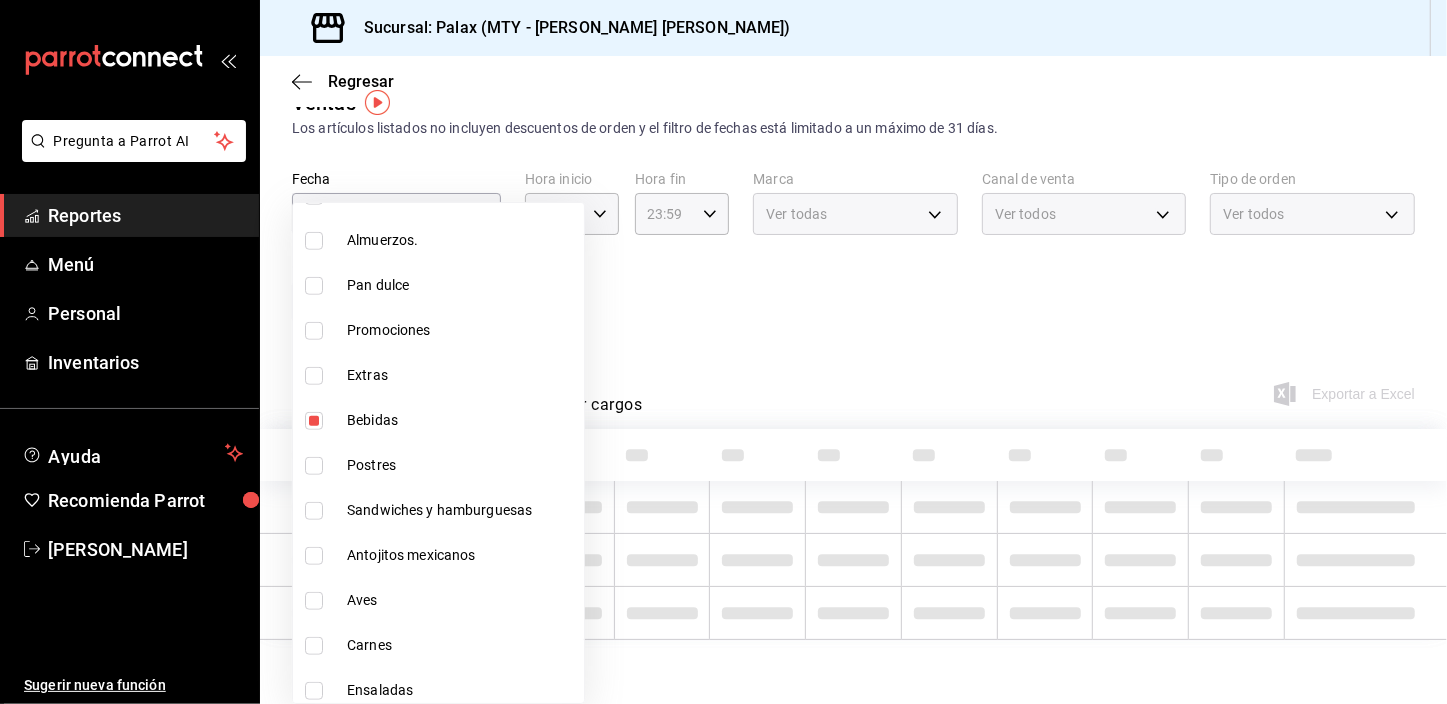 type on "ff489197-2340-4af7-919b-8aa1e894d55c" 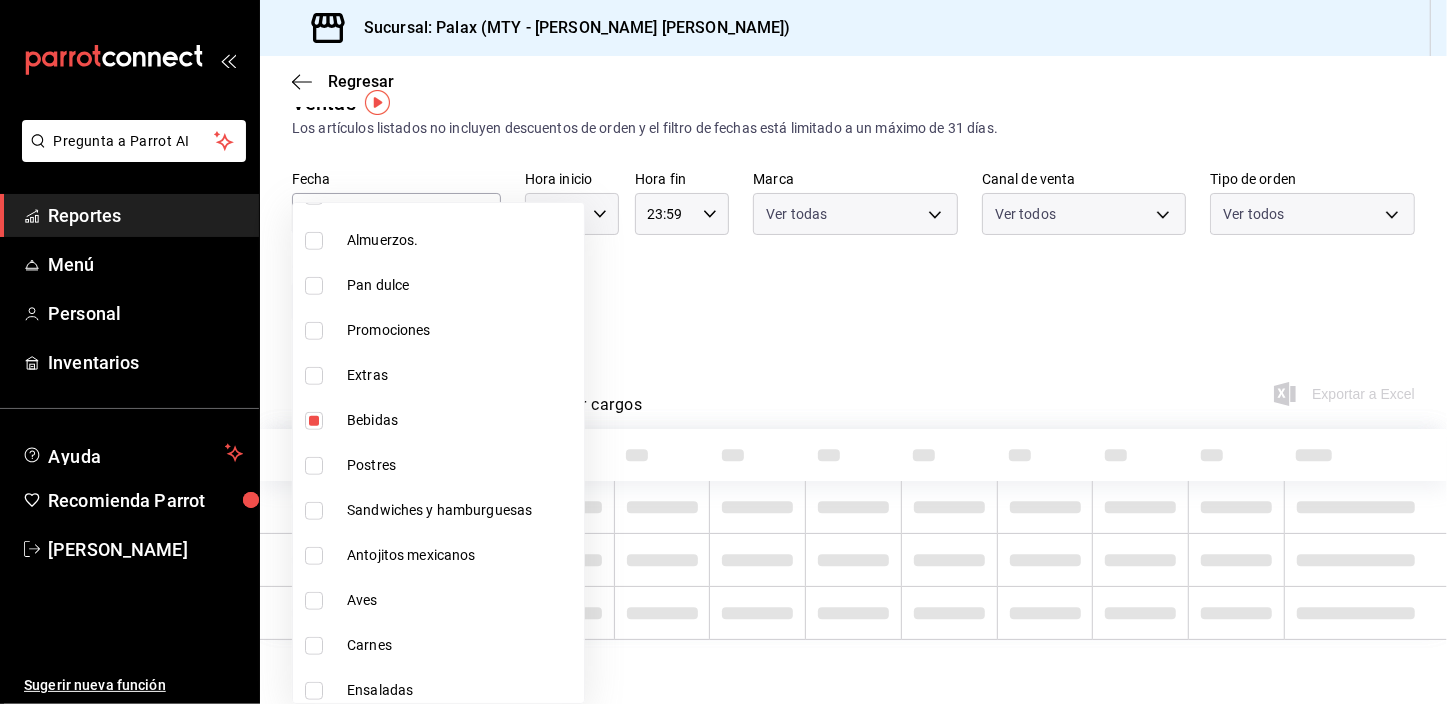 scroll, scrollTop: 1234, scrollLeft: 0, axis: vertical 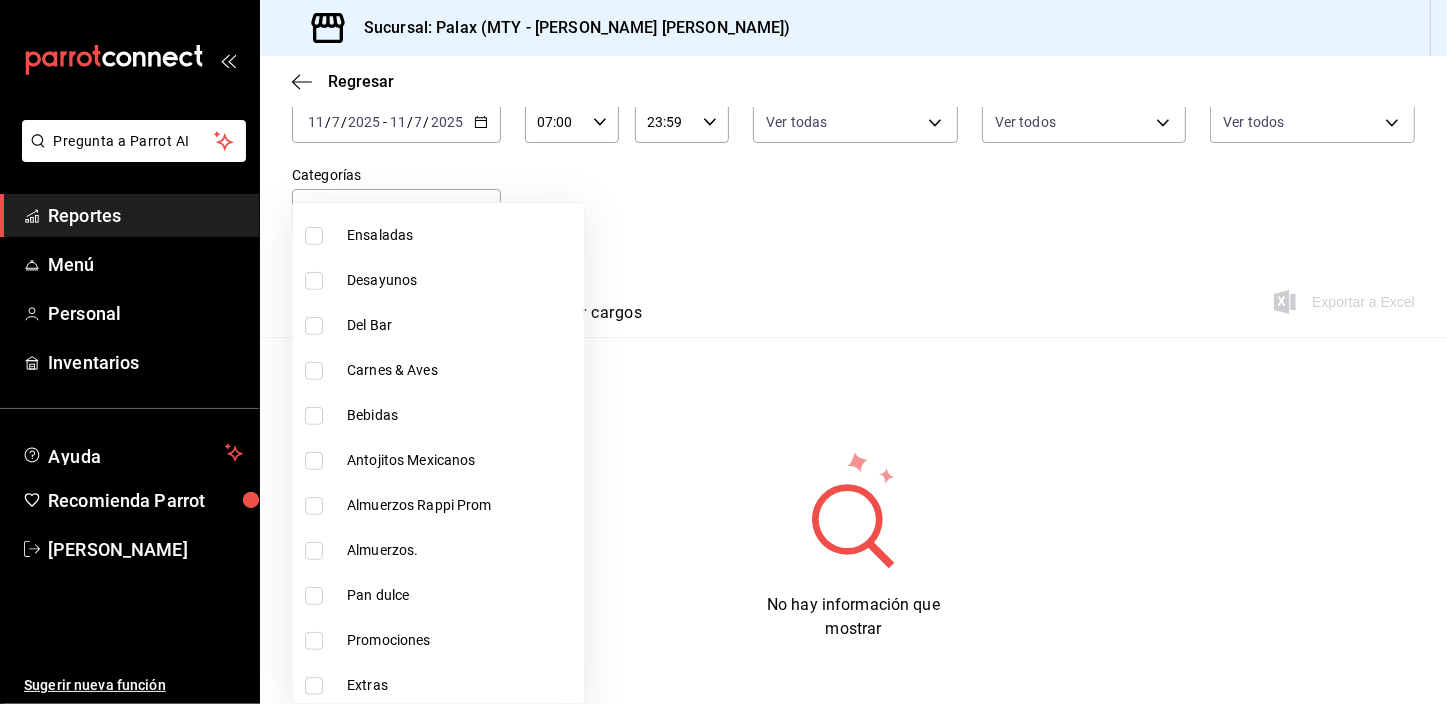 drag, startPoint x: 314, startPoint y: 417, endPoint x: 317, endPoint y: 323, distance: 94.04786 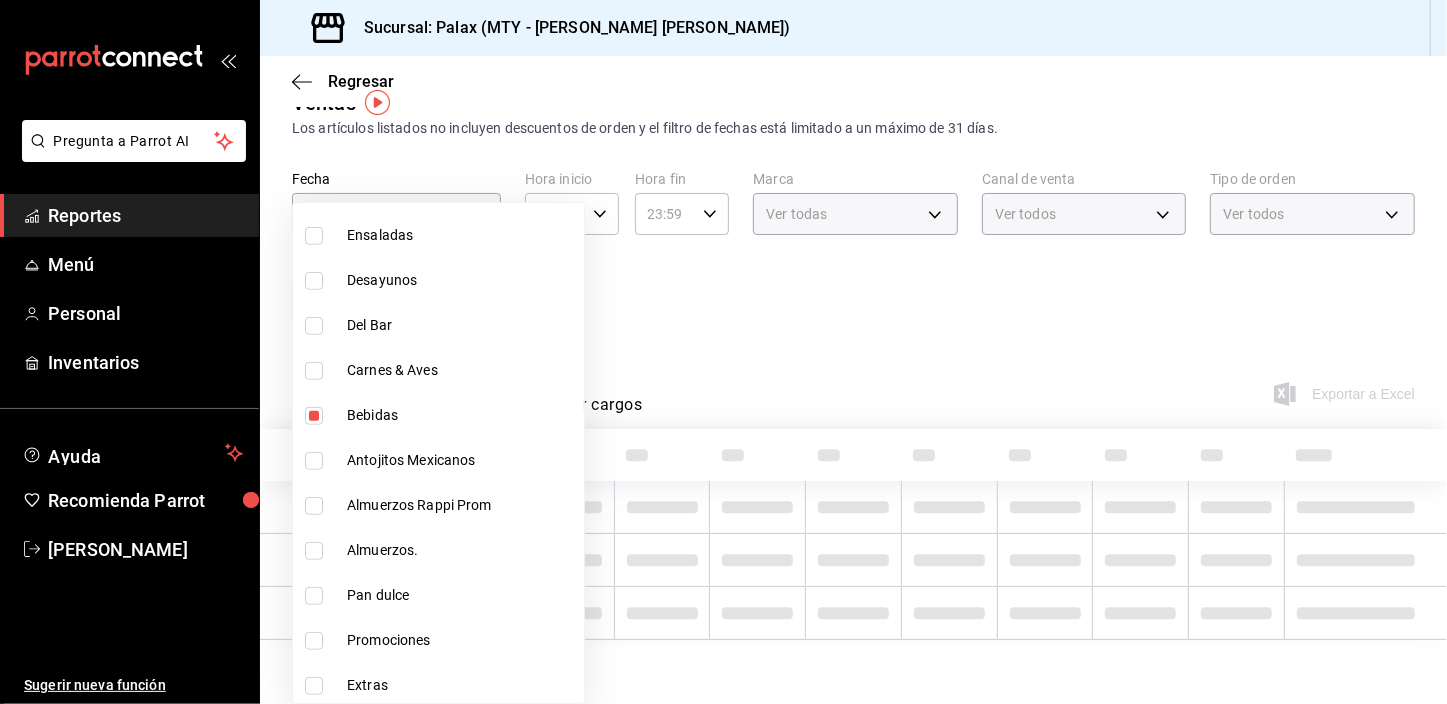 click at bounding box center (314, 326) 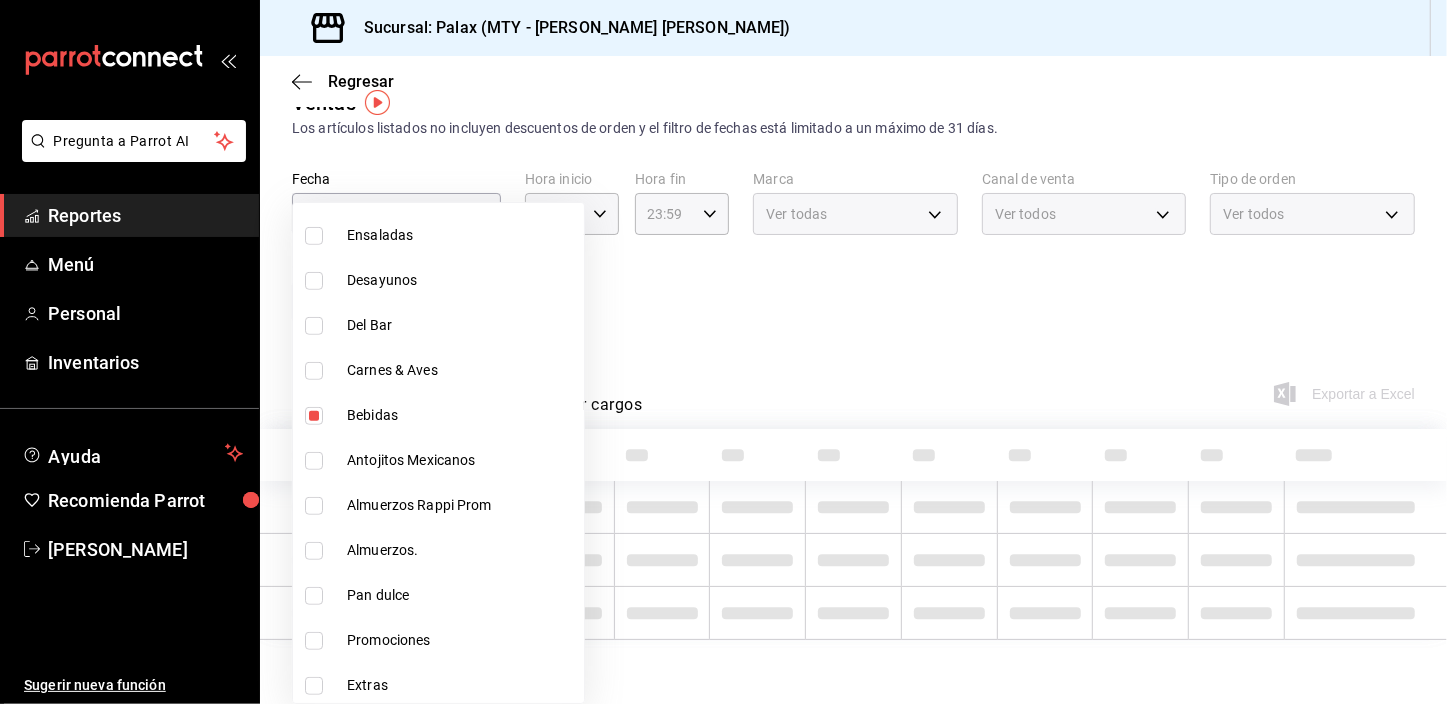 type on "ff489197-2340-4af7-919b-8aa1e894d55c,ee7bbba1-28a6-4927-8697-a9ba5172dd17,c8d0468a-53ce-4b9d-8c4e-1c3e137baf7c" 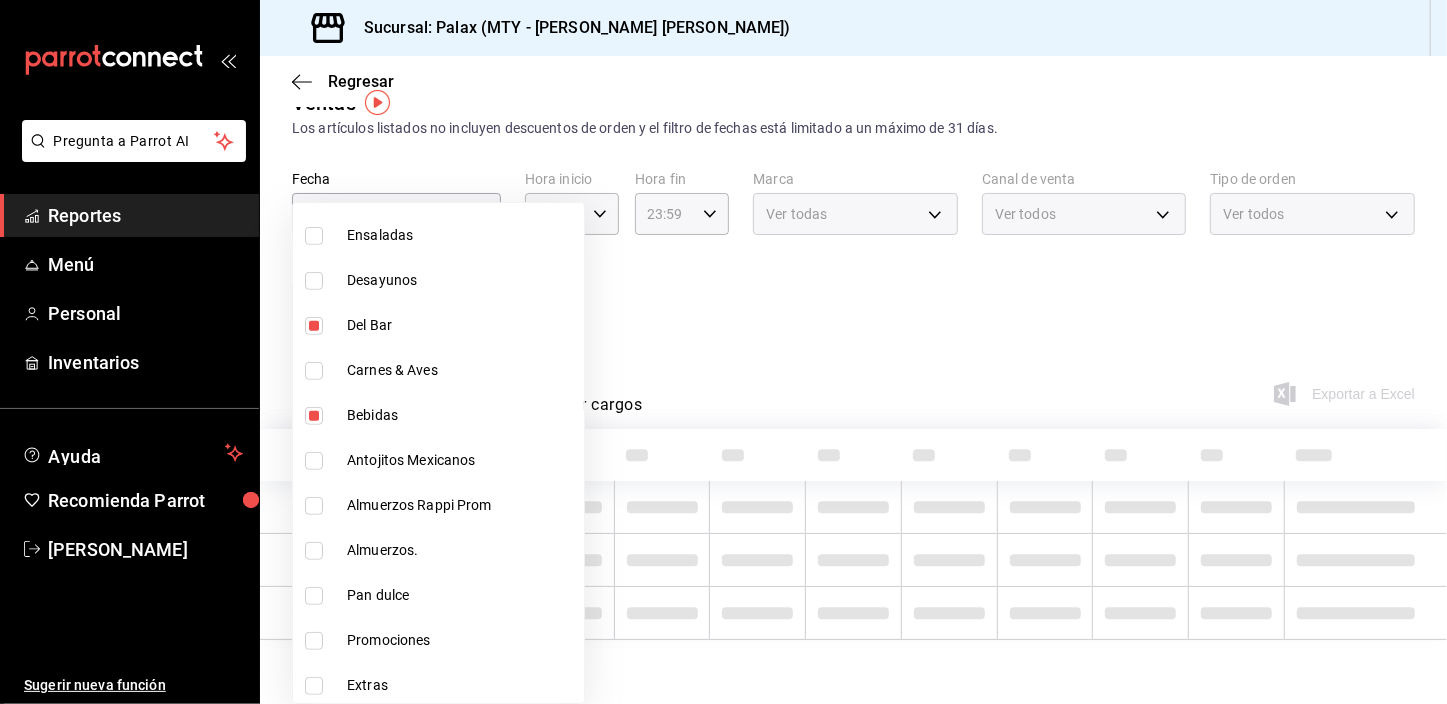click at bounding box center [723, 352] 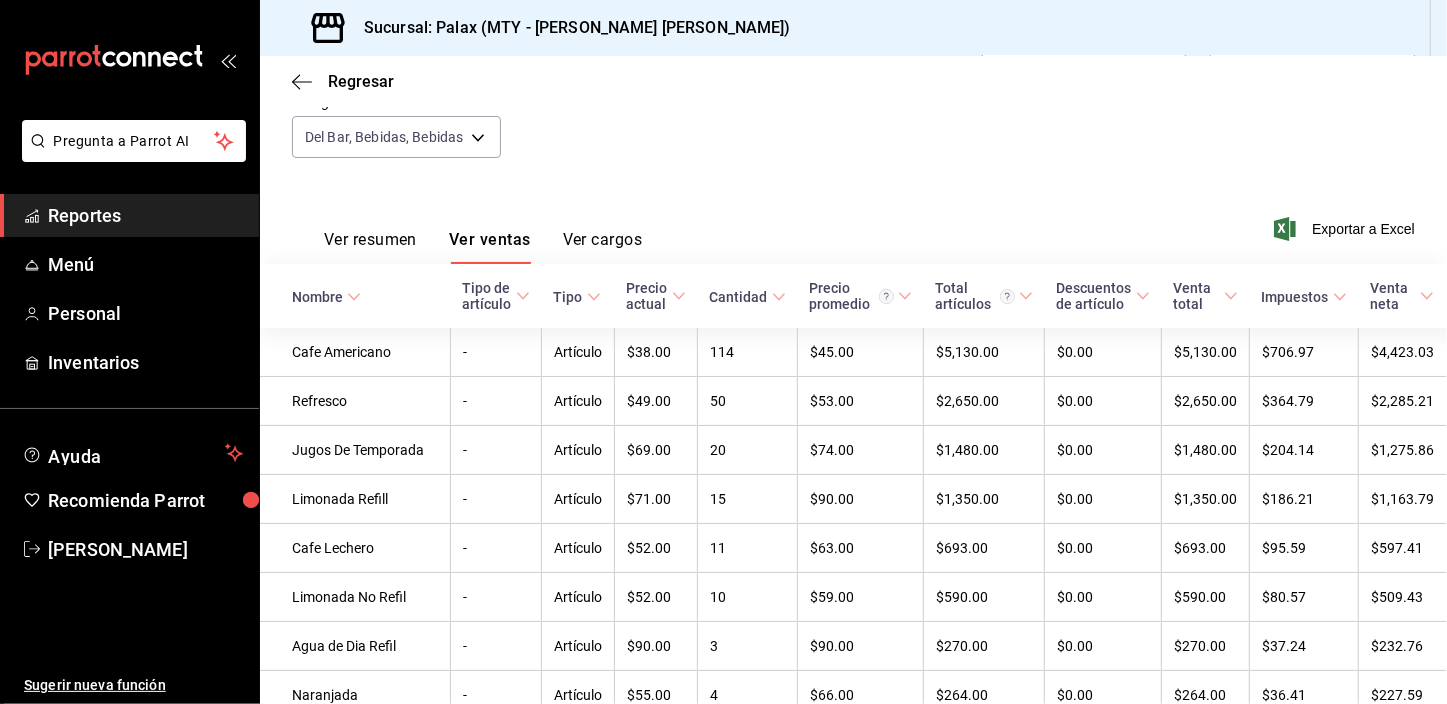 scroll, scrollTop: 109, scrollLeft: 0, axis: vertical 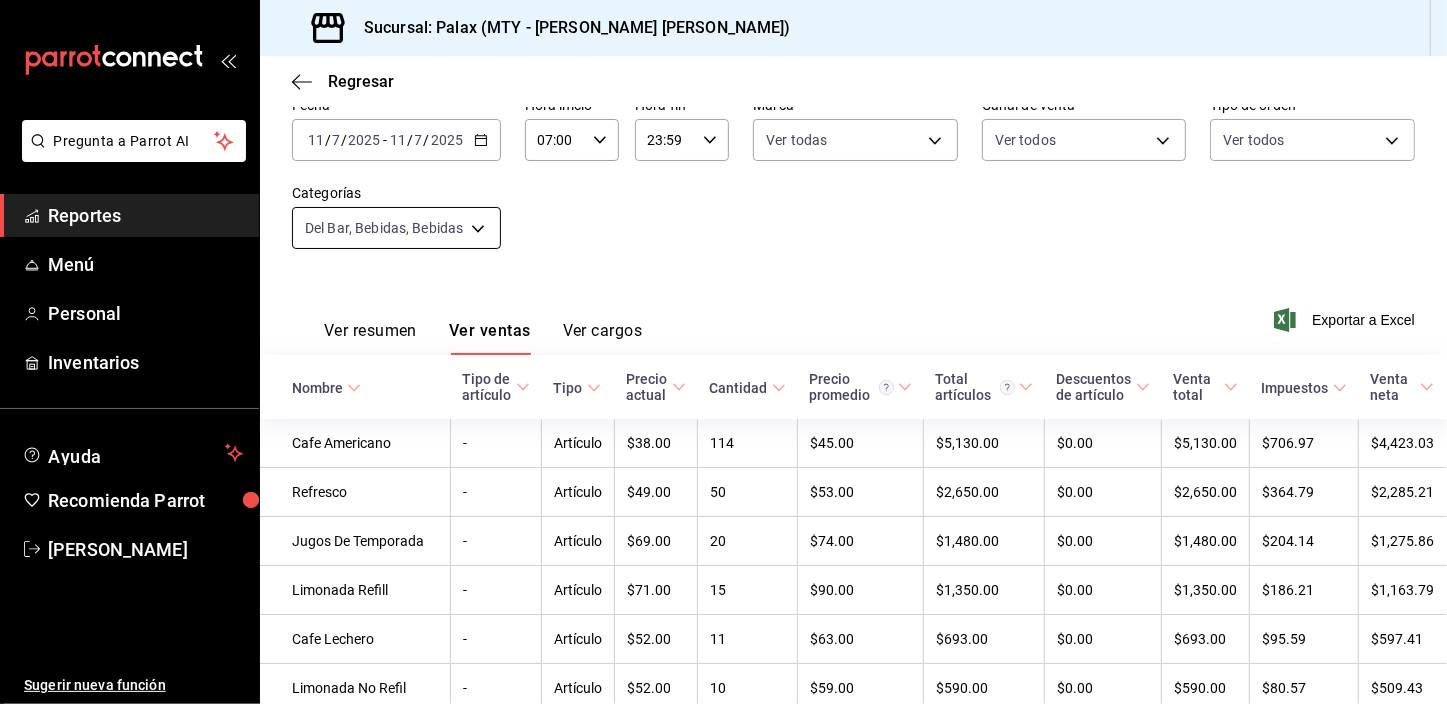 click on "Pregunta a Parrot AI Reportes   Menú   Personal   Inventarios   Ayuda Recomienda Parrot   [PERSON_NAME]   Sugerir nueva función   Sucursal: Palax (MTY - [PERSON_NAME] [PERSON_NAME]) Regresar Ventas Los artículos listados no incluyen descuentos de orden y el filtro de fechas está limitado a un máximo de 31 días. Fecha [DATE] [DATE] - [DATE] [DATE] Hora inicio 07:00 Hora inicio Hora fin 23:59 Hora fin Marca Ver todas 7795581a-13ec-4648-b830-0343ae492405 Canal de venta Ver todos PARROT,UBER_EATS,RAPPI,DIDI_FOOD,ONLINE Tipo de orden Ver todos 10bca21f-00f3-4773-b3d2-d01ae7bdd5fa,91b387cd-7d8f-4639-b2ed-b5f96abb0cda,430152c3-1e50-4f7e-9196-cce55037357a,9e0939a9-7ab5-41a6-84fc-796ea14e8fe6,EXTERNAL Categorías Del Bar, Bebidas, Bebidas ff489197-2340-4af7-919b-8aa1e894d55c,ee7bbba1-28a6-4927-8697-a9ba5172dd17,c8d0468a-53ce-4b9d-8c4e-1c3e137baf7c Ver resumen Ver ventas Ver cargos Exportar a Excel Nombre Tipo de artículo Tipo Precio actual Cantidad Precio promedio   Total artículos   Venta total Impuestos" at bounding box center (723, 352) 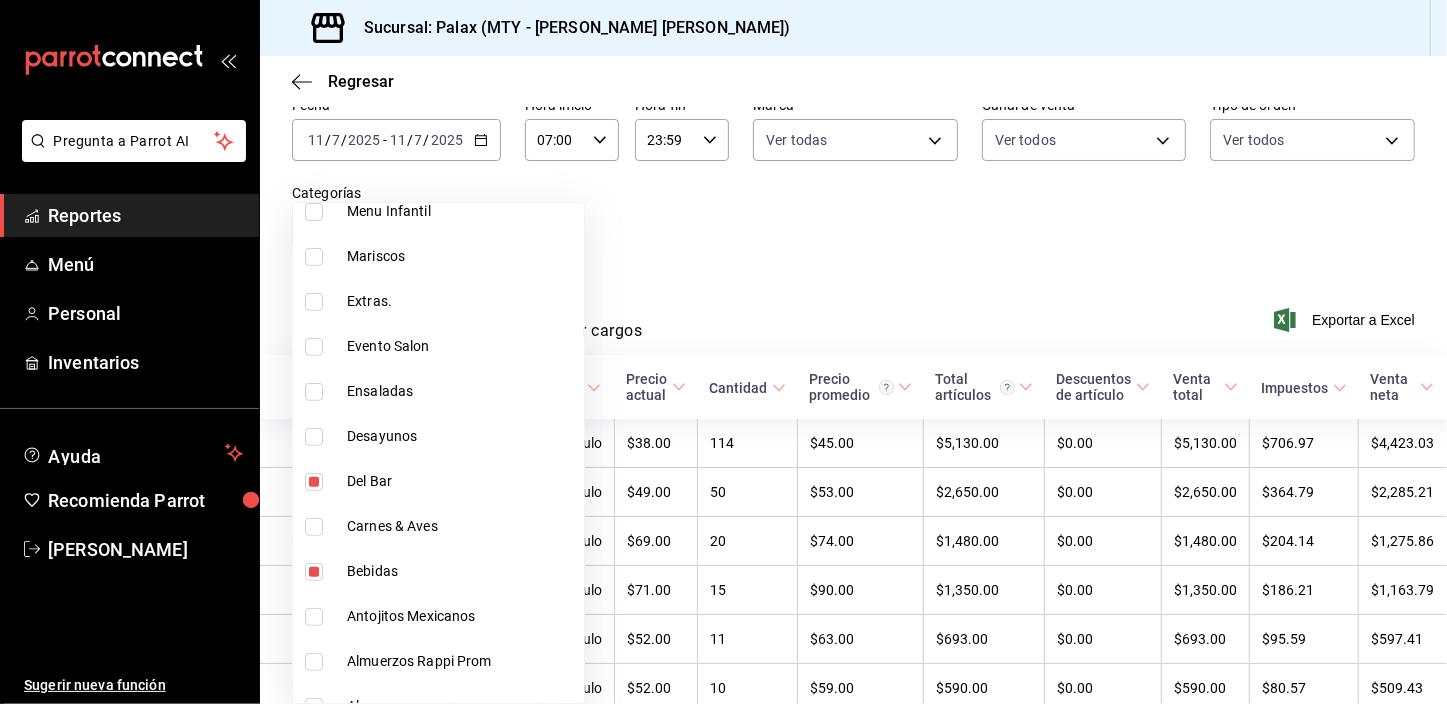 scroll, scrollTop: 636, scrollLeft: 0, axis: vertical 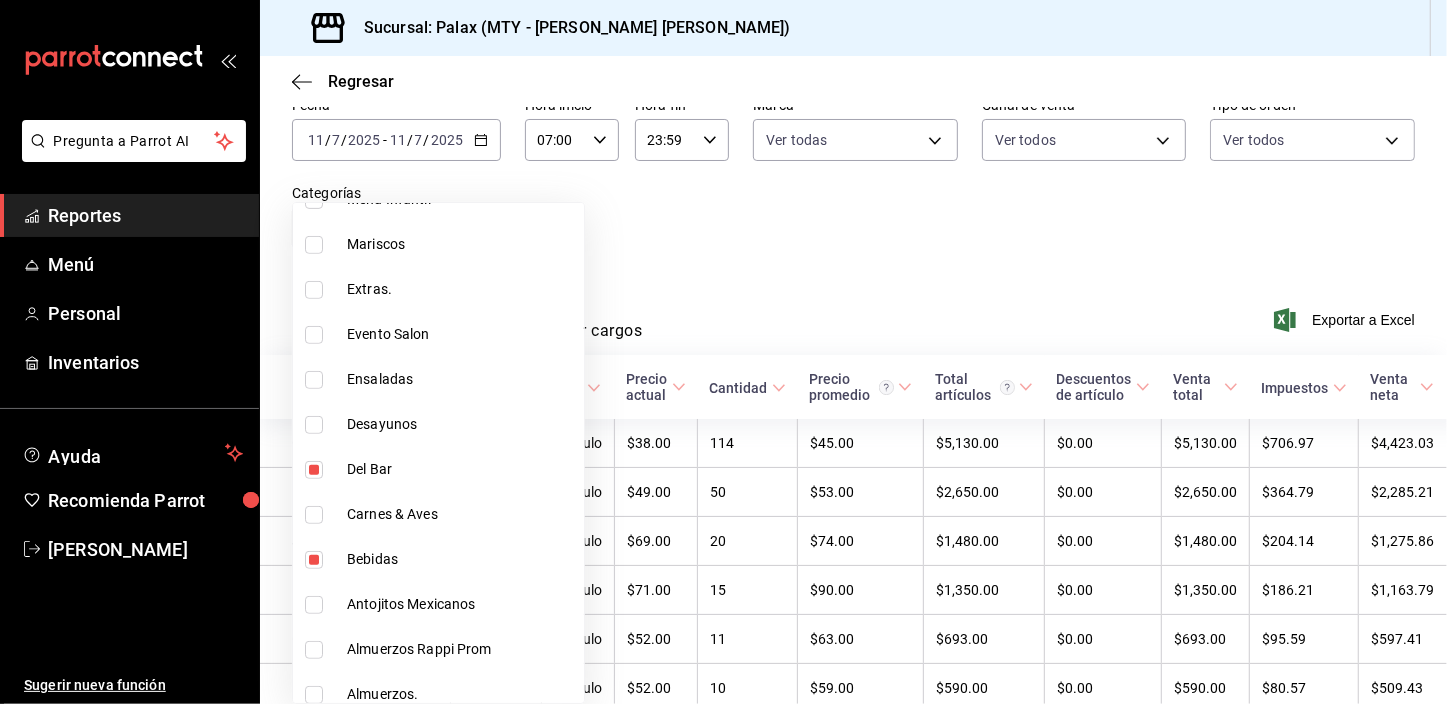 click at bounding box center (314, 470) 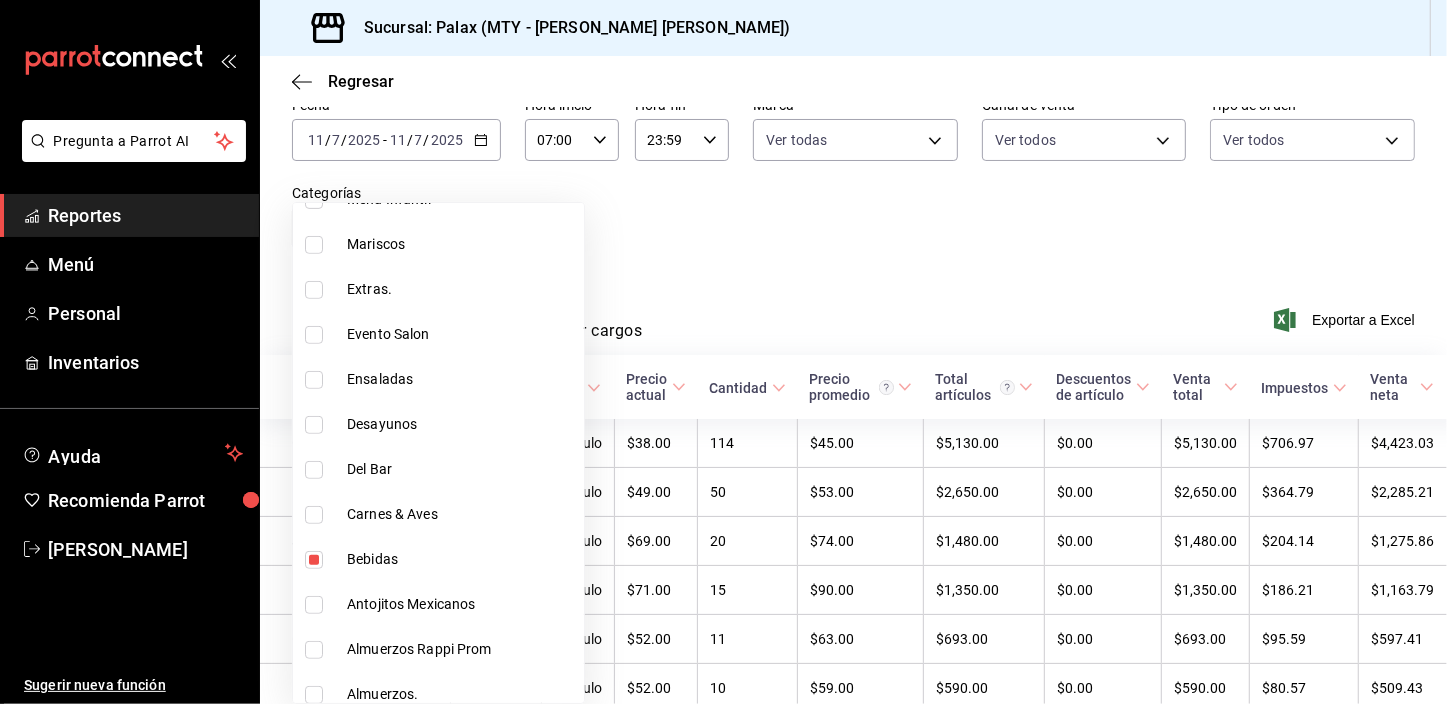 click at bounding box center (314, 560) 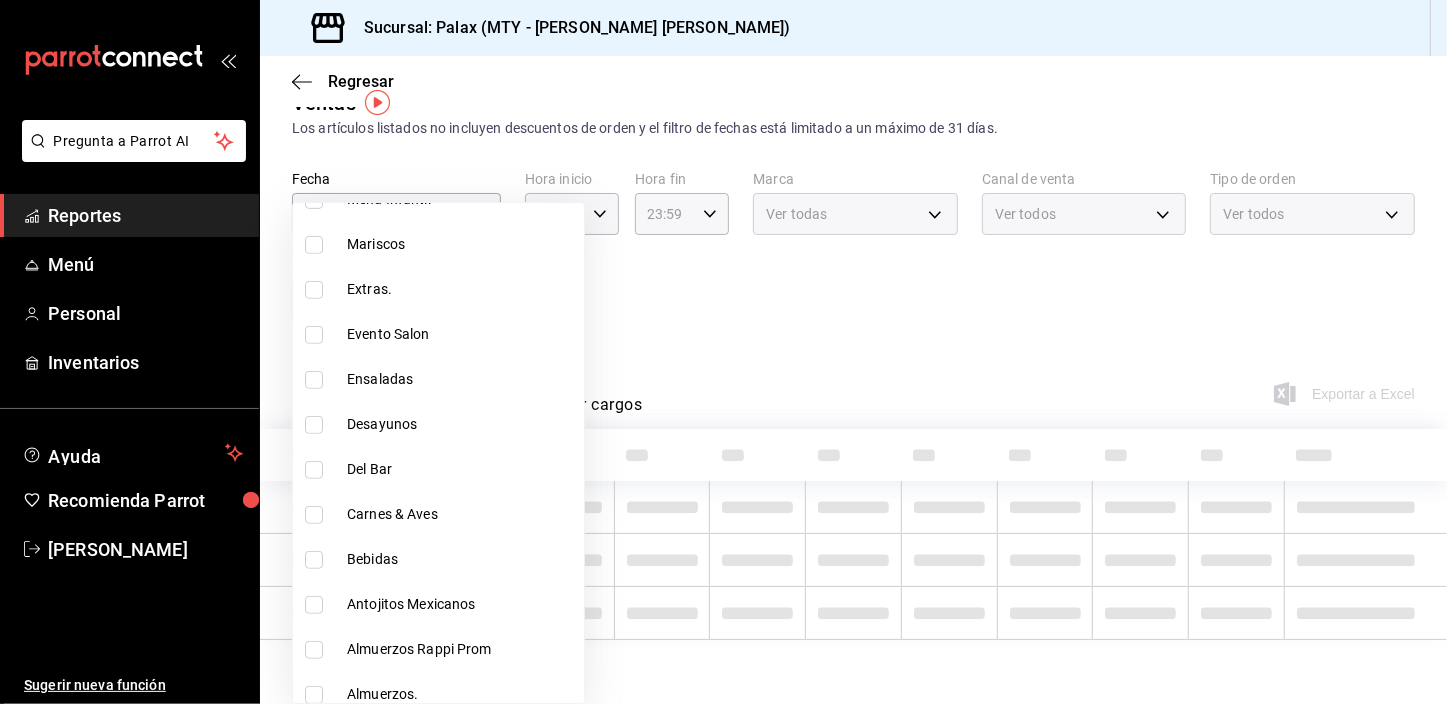 type on "ff489197-2340-4af7-919b-8aa1e894d55c" 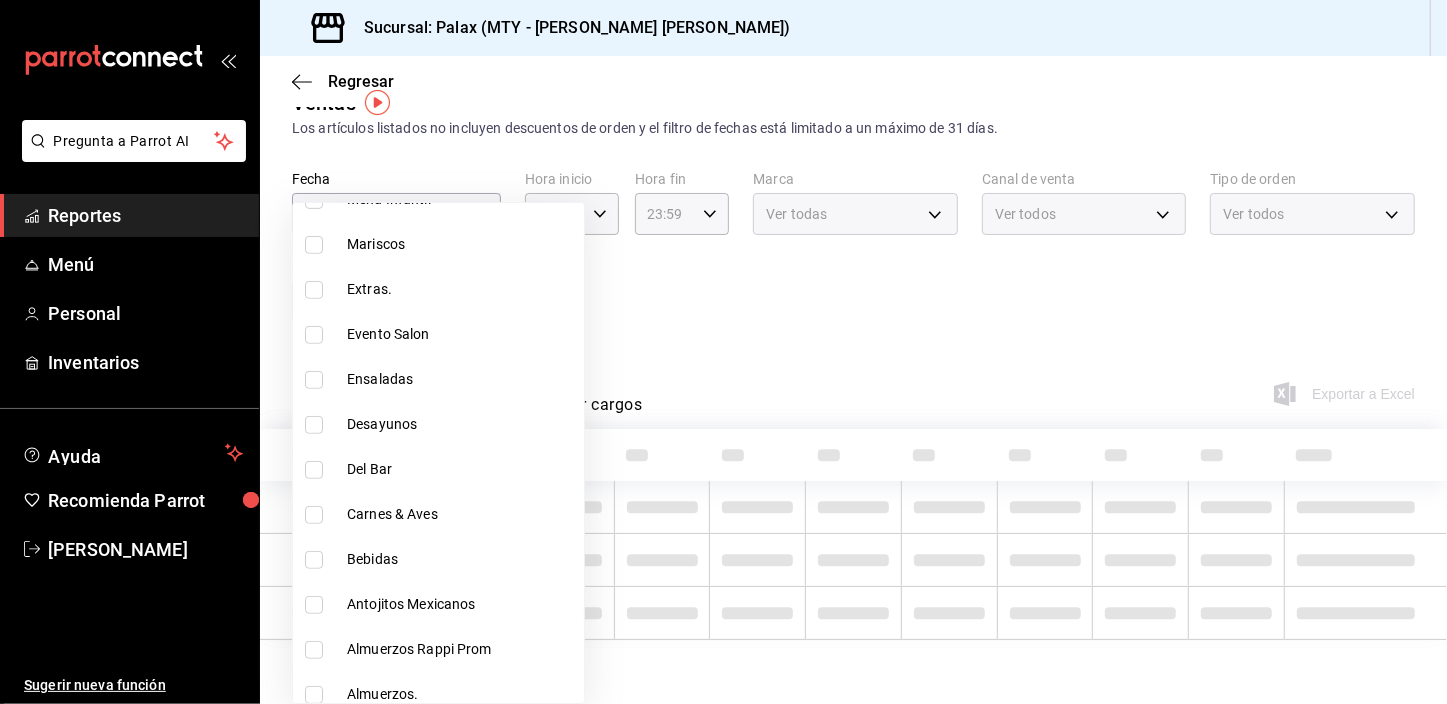 scroll, scrollTop: 35, scrollLeft: 0, axis: vertical 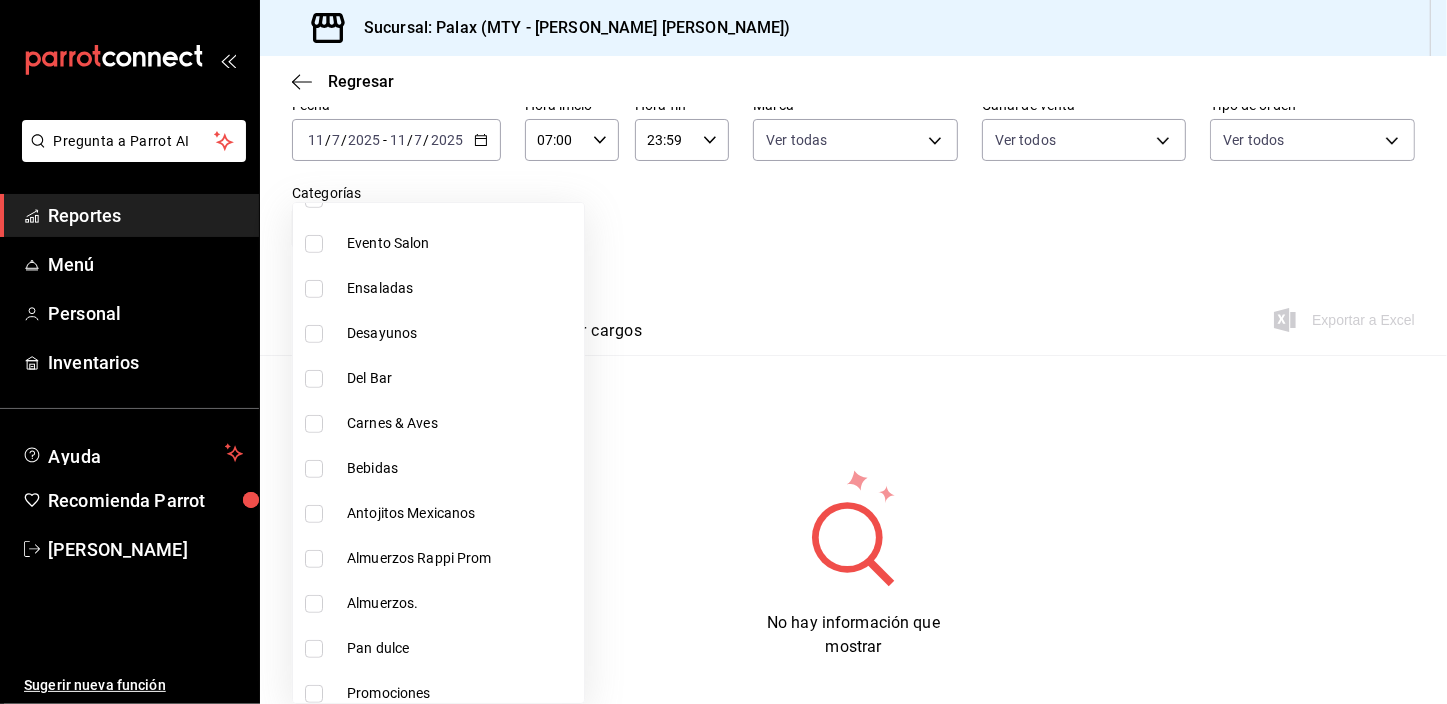 click at bounding box center [314, 514] 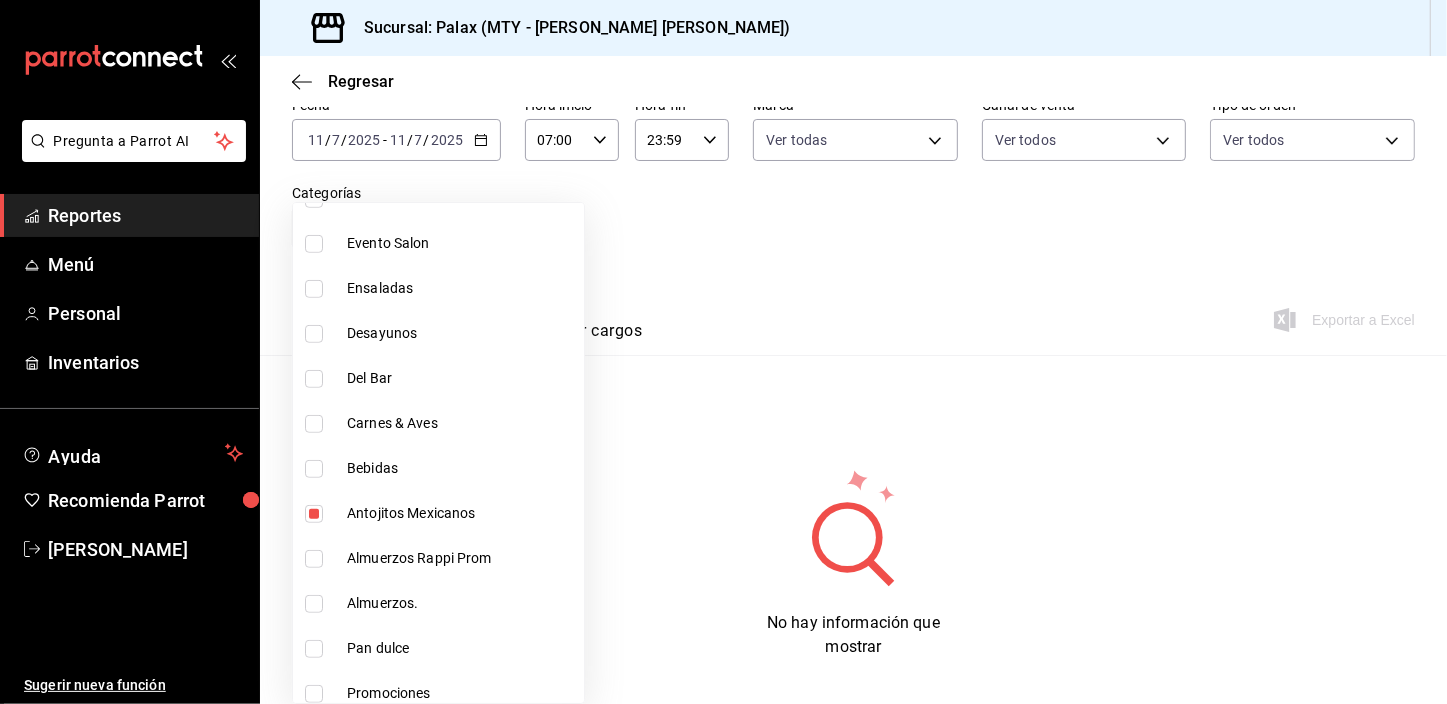 scroll, scrollTop: 803, scrollLeft: 0, axis: vertical 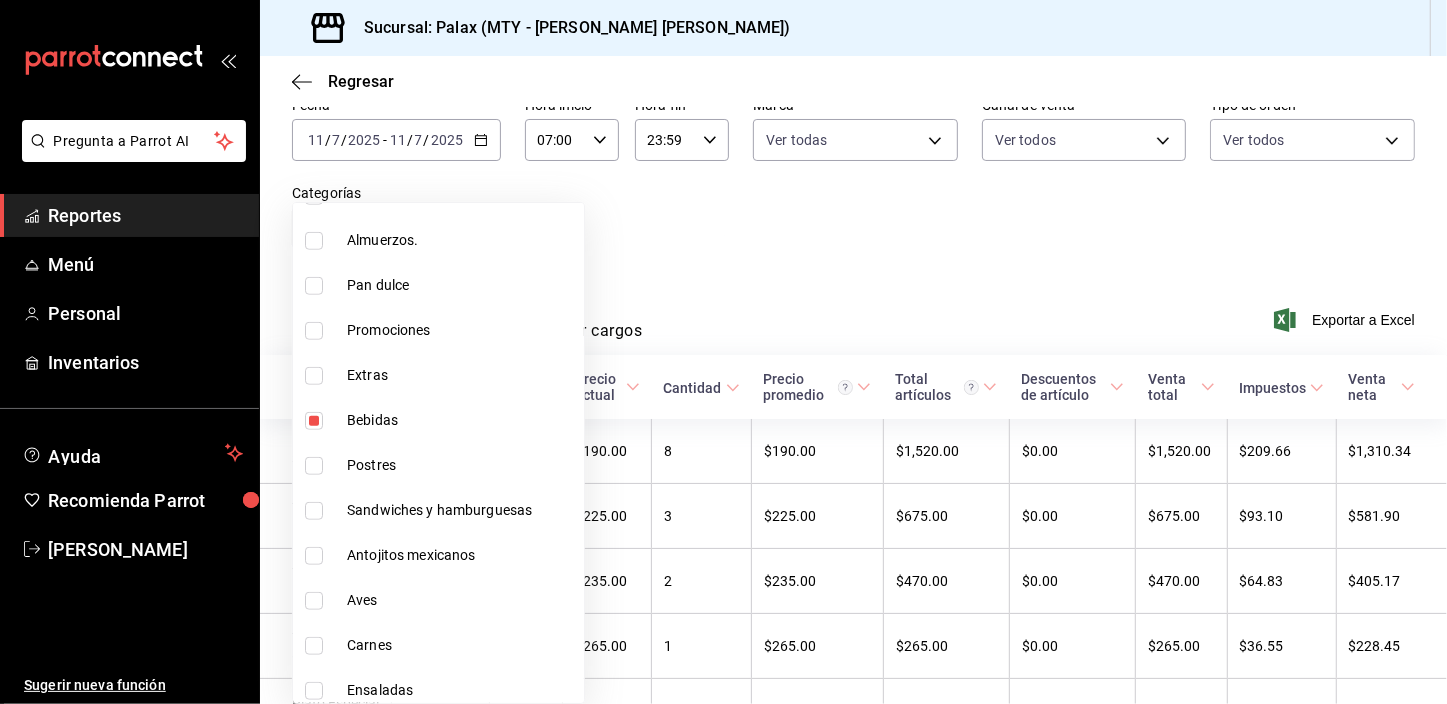 click at bounding box center [314, 421] 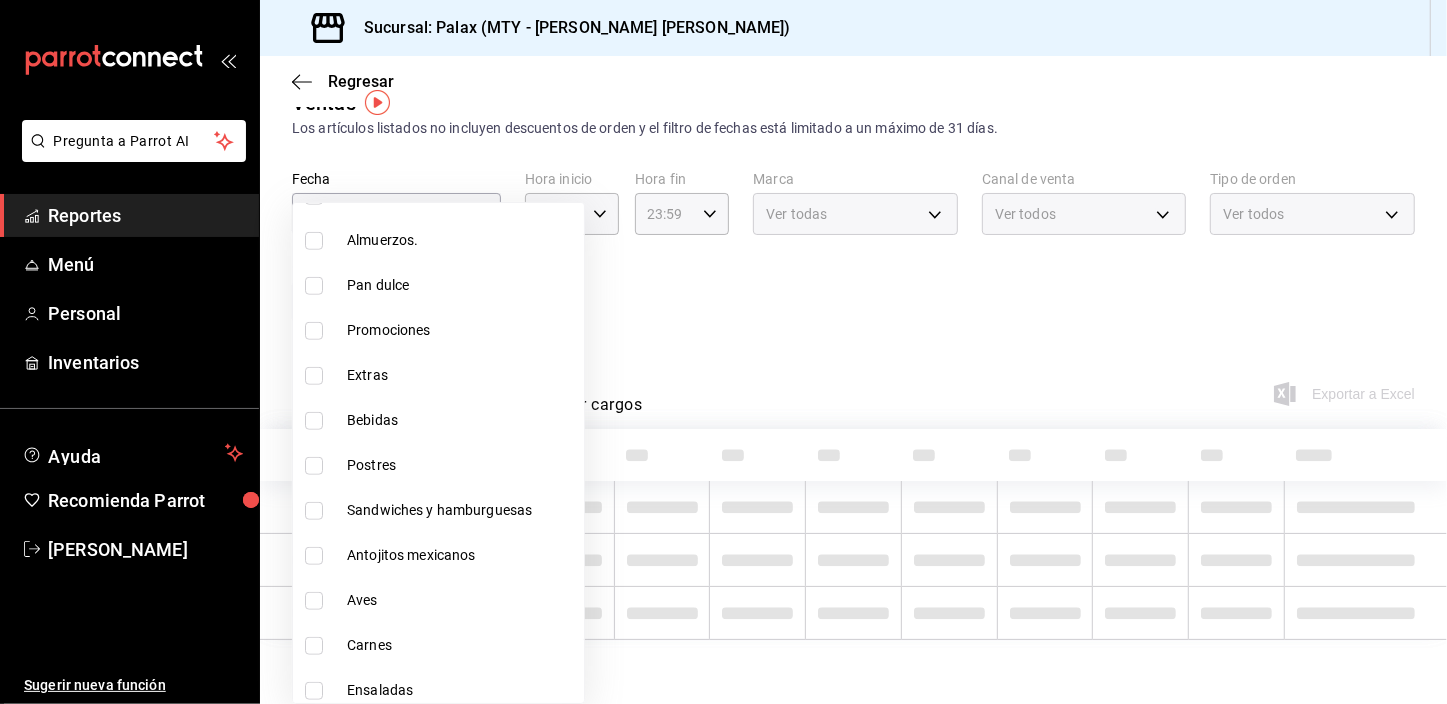 scroll, scrollTop: 35, scrollLeft: 0, axis: vertical 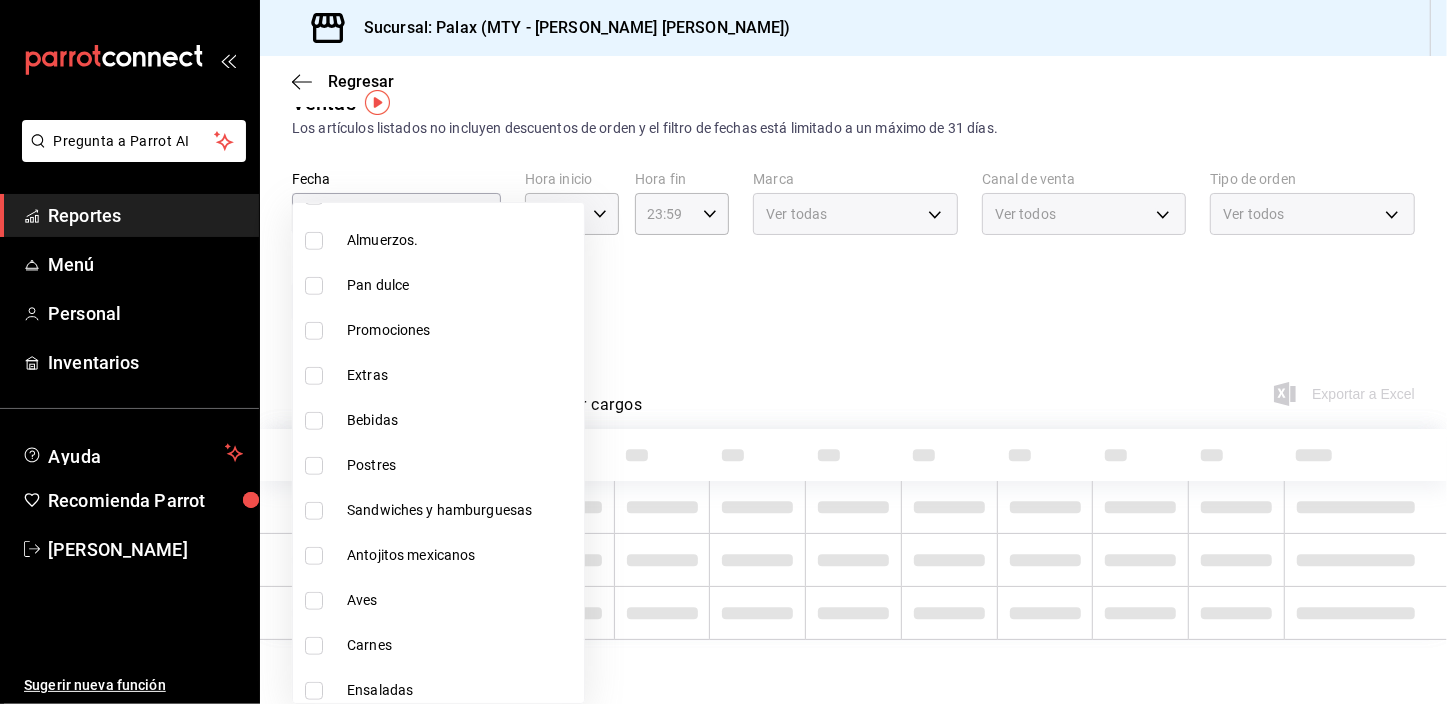 click at bounding box center (314, 556) 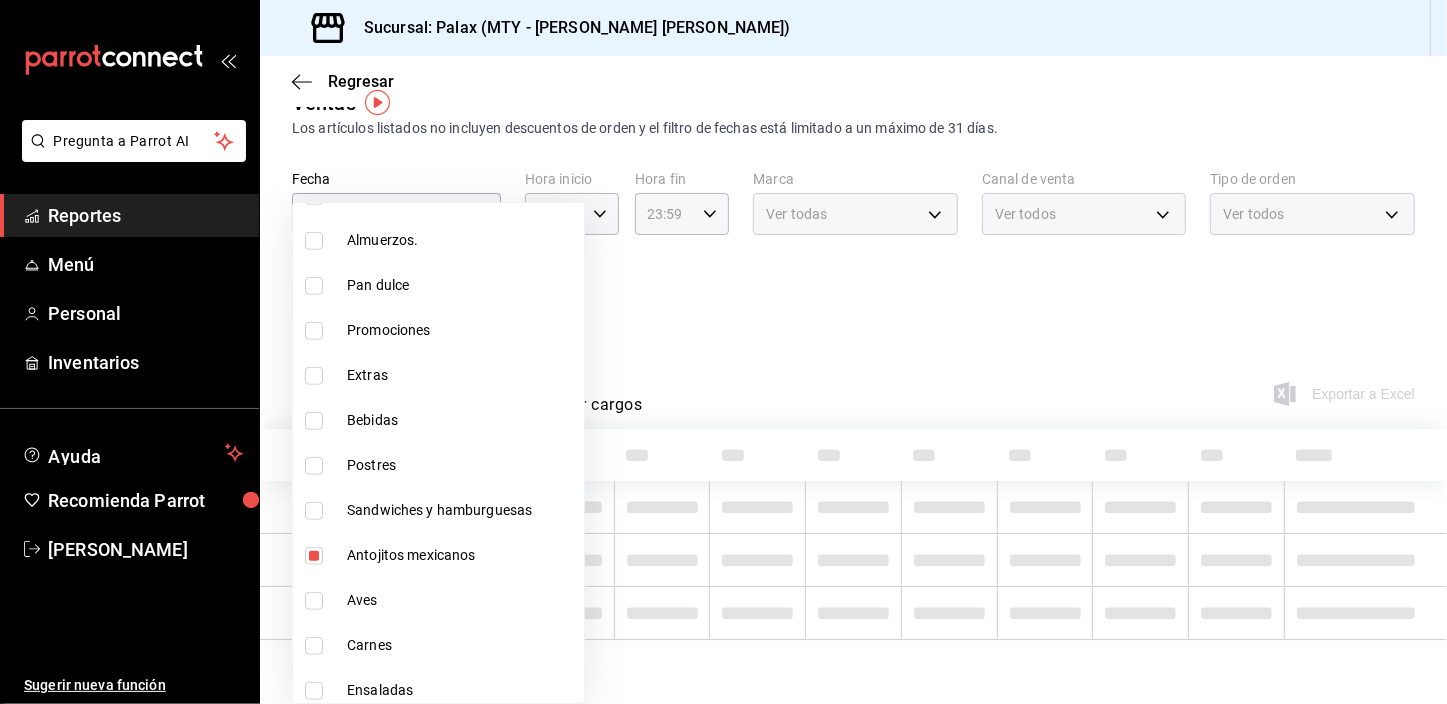 scroll, scrollTop: 35, scrollLeft: 0, axis: vertical 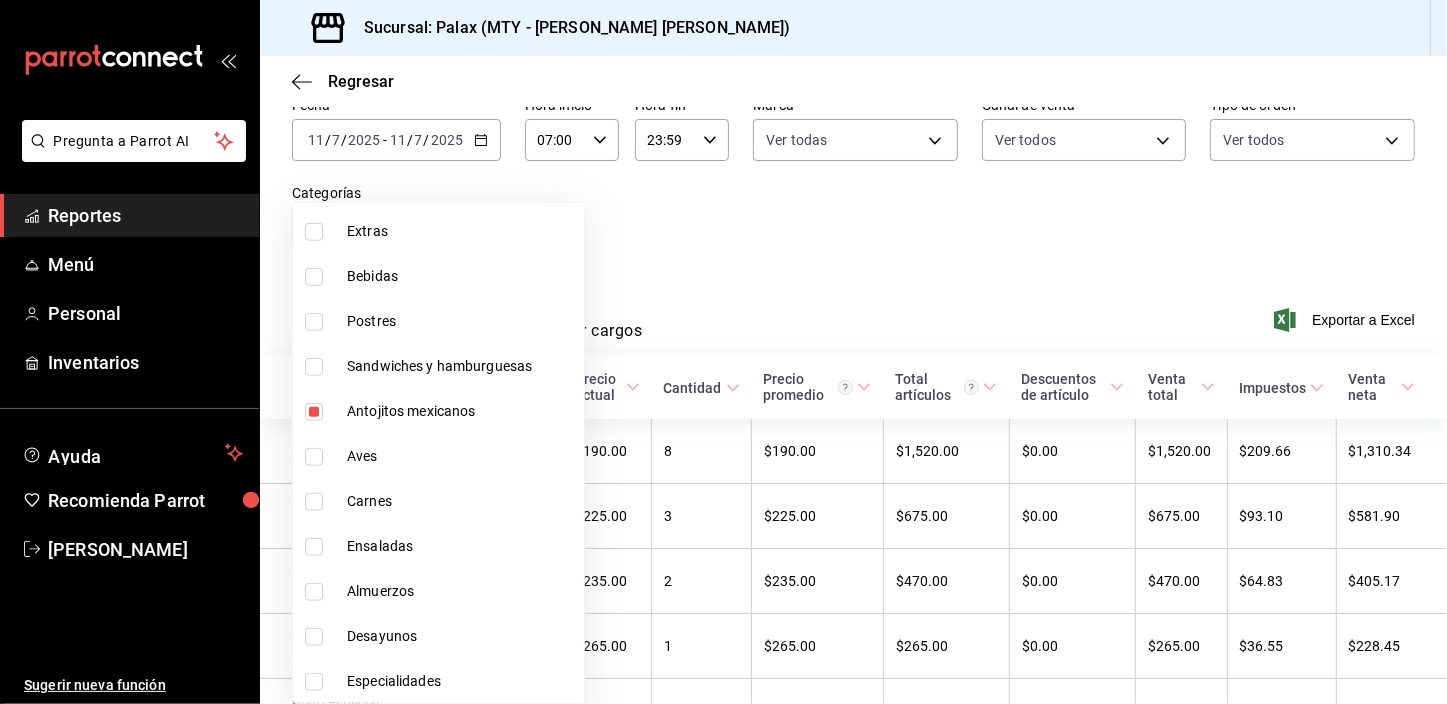 click at bounding box center (723, 352) 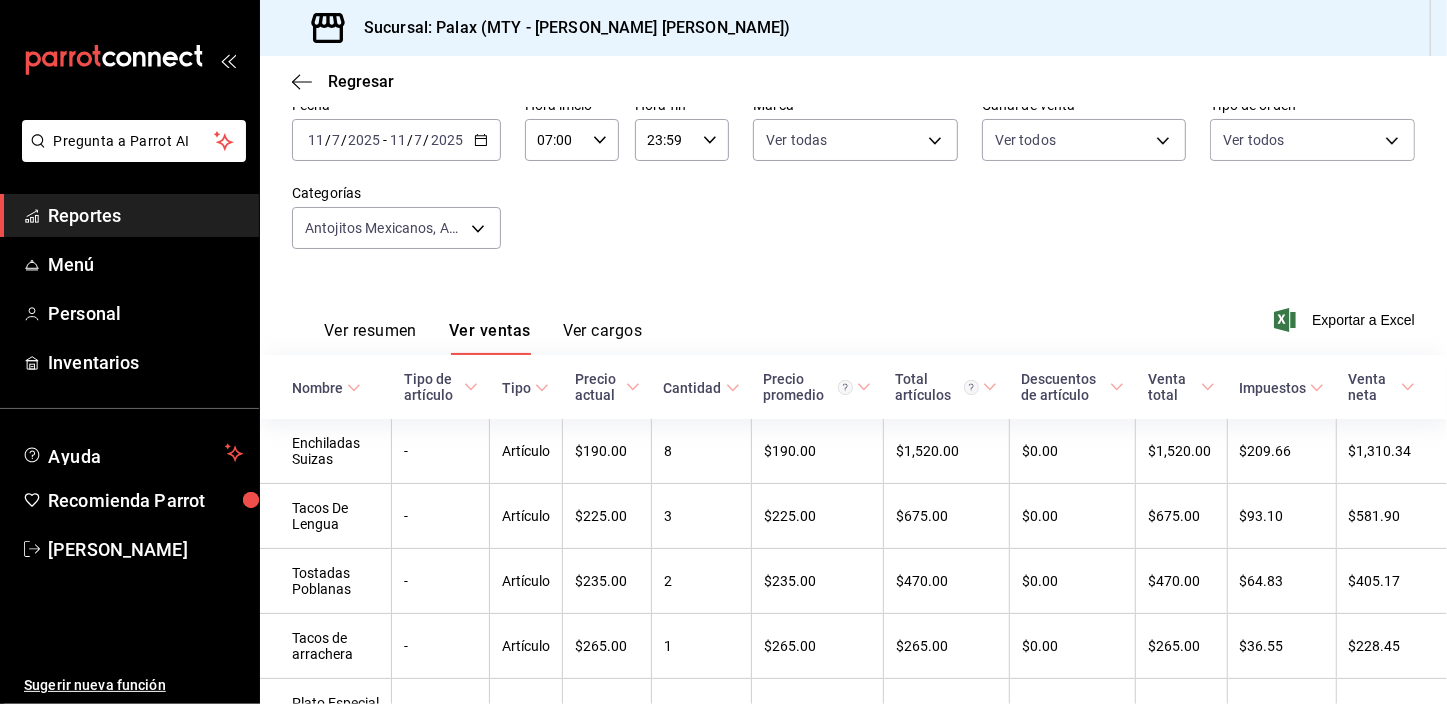 click on "Ver ventas" at bounding box center [490, 338] 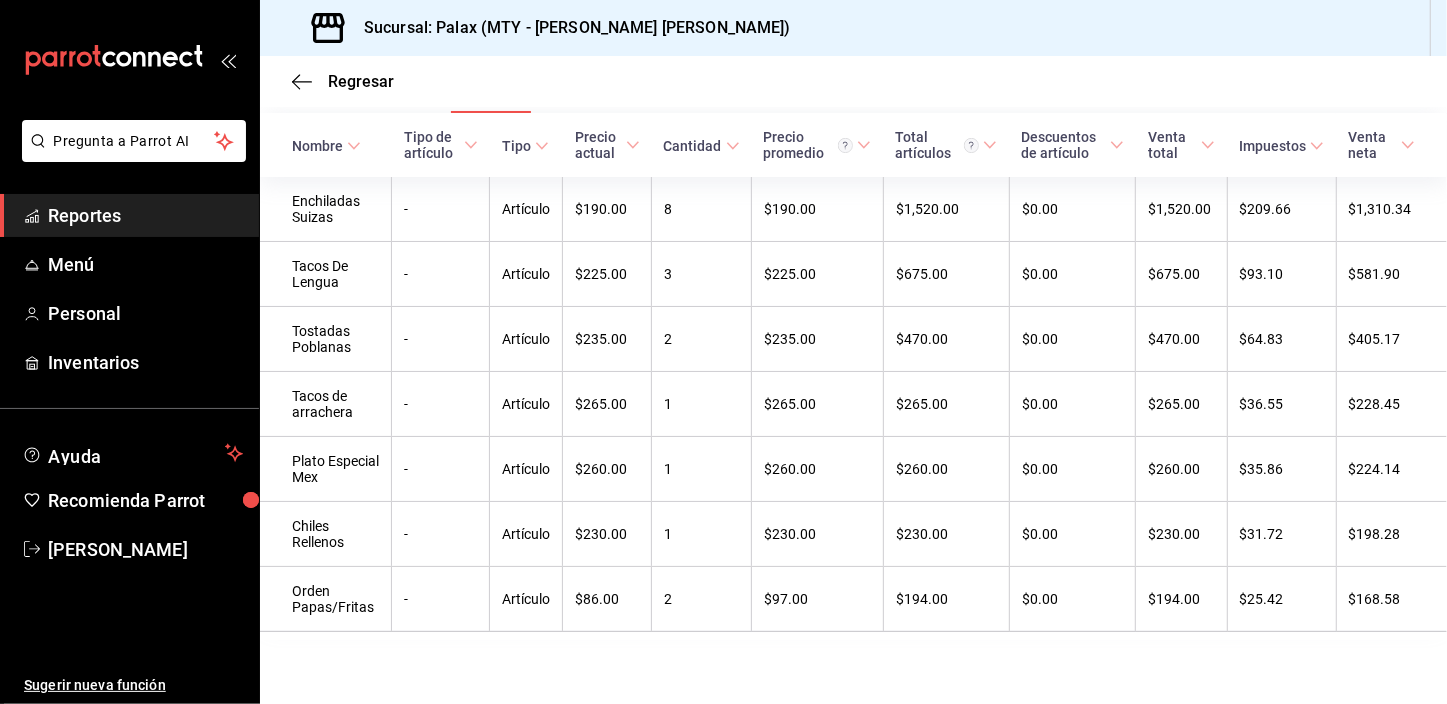 scroll, scrollTop: 370, scrollLeft: 0, axis: vertical 